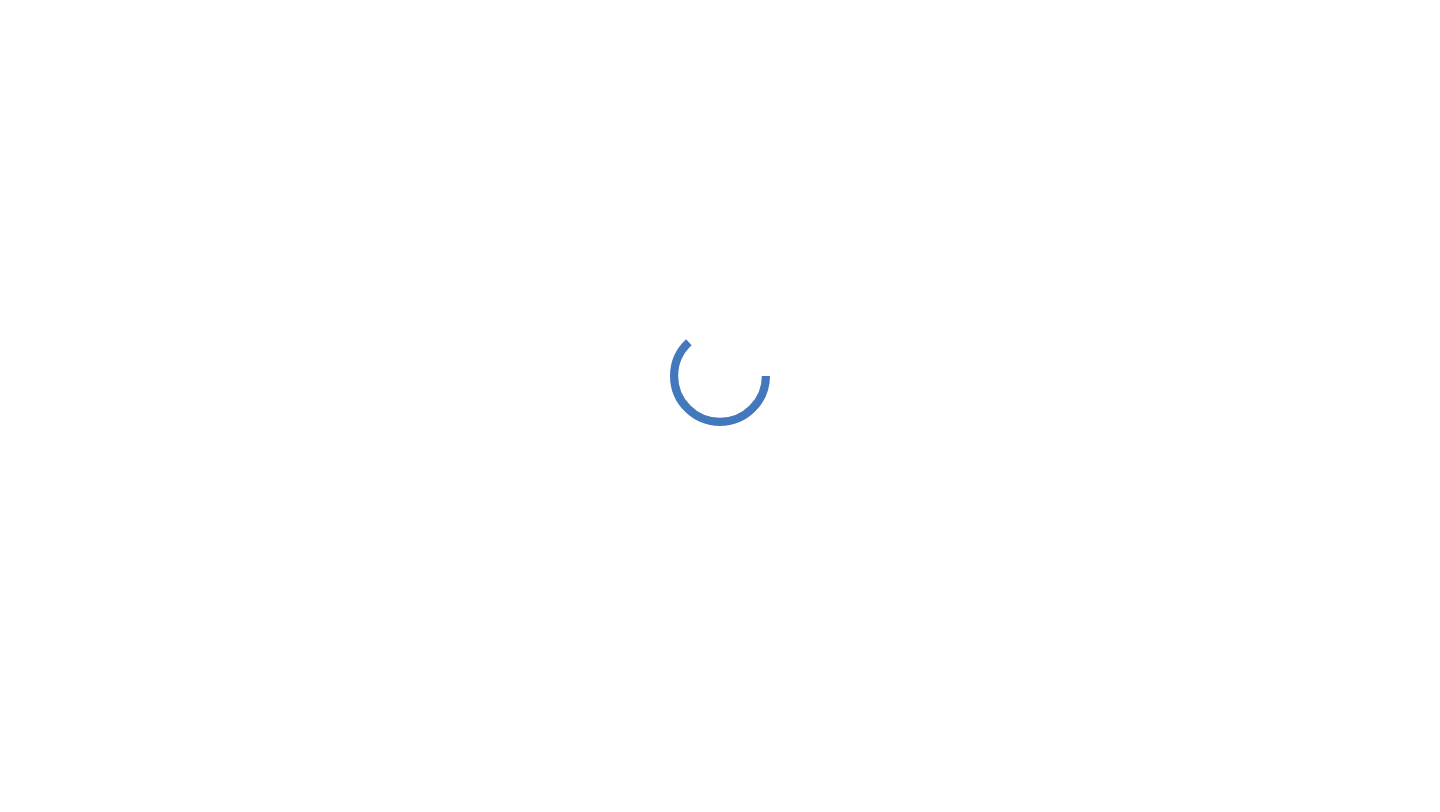 scroll, scrollTop: 0, scrollLeft: 0, axis: both 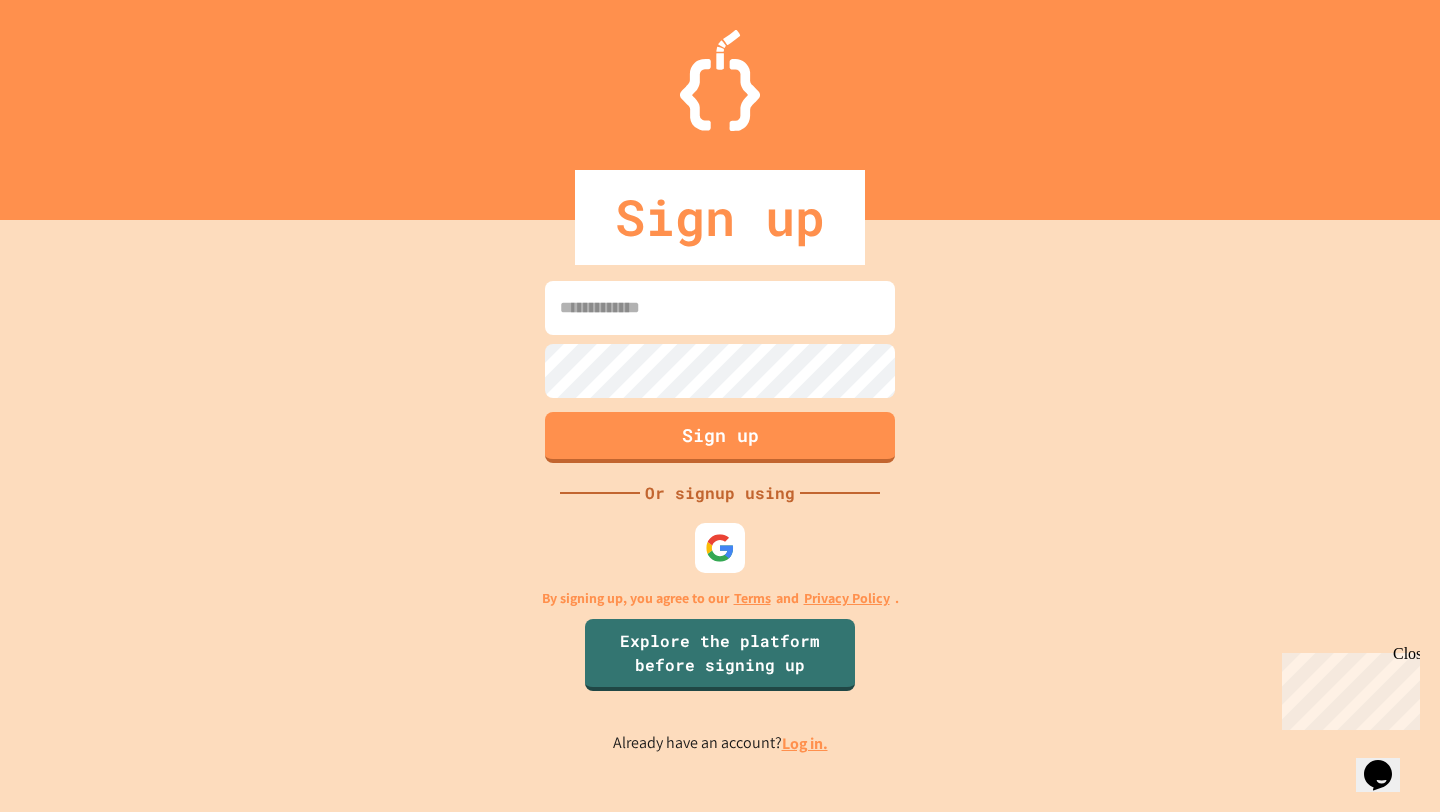 click at bounding box center (720, 308) 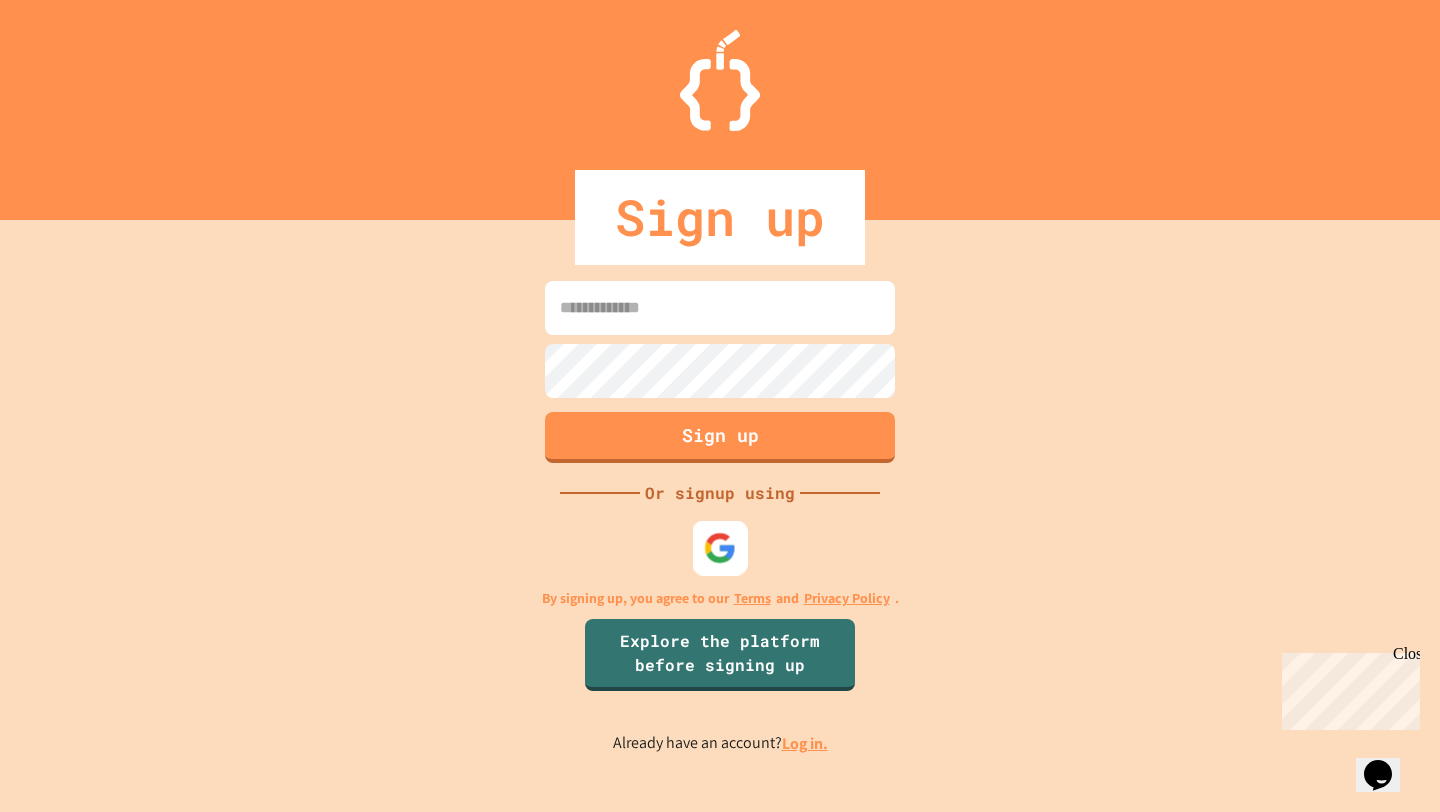 click at bounding box center [720, 548] 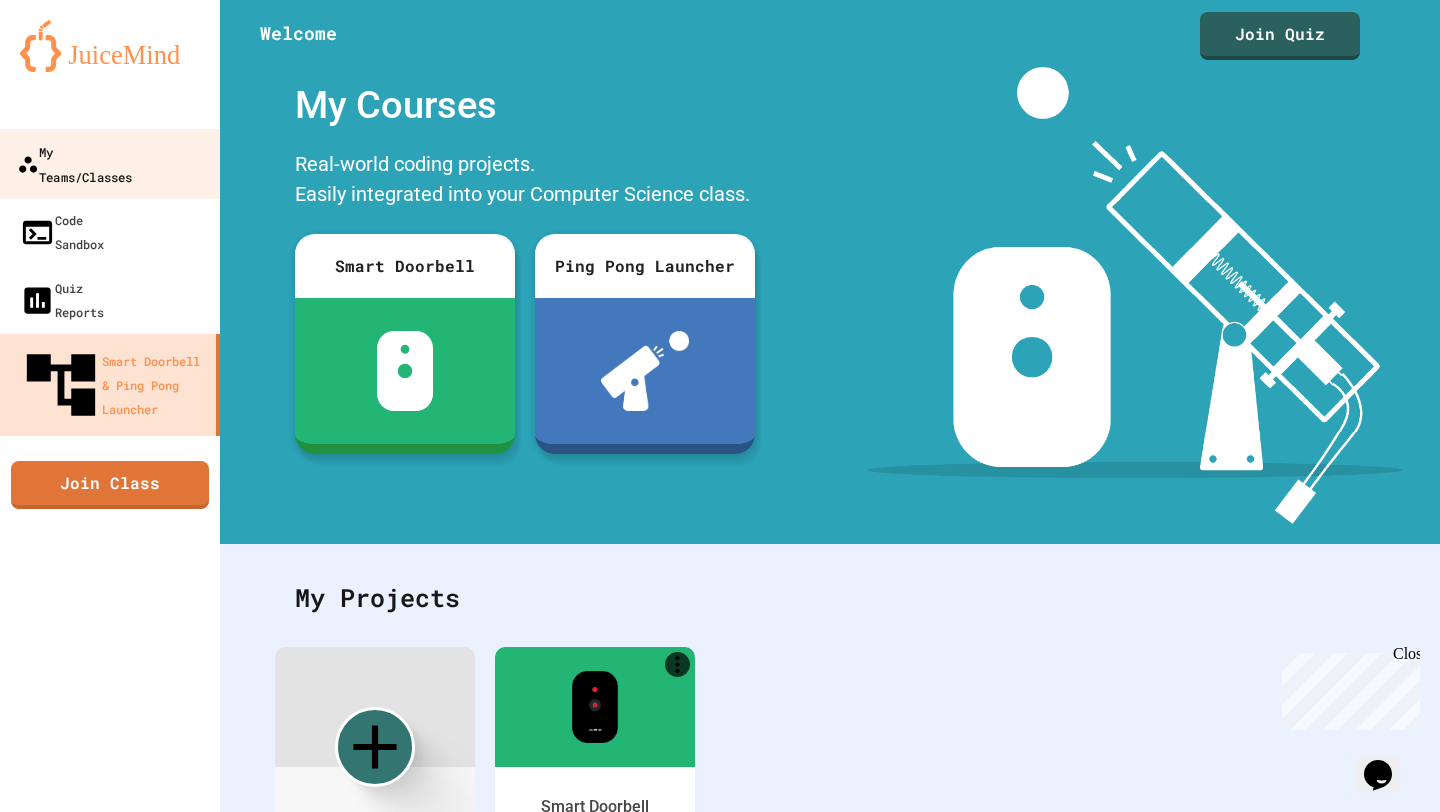 click on "My Teams/Classes" at bounding box center (74, 163) 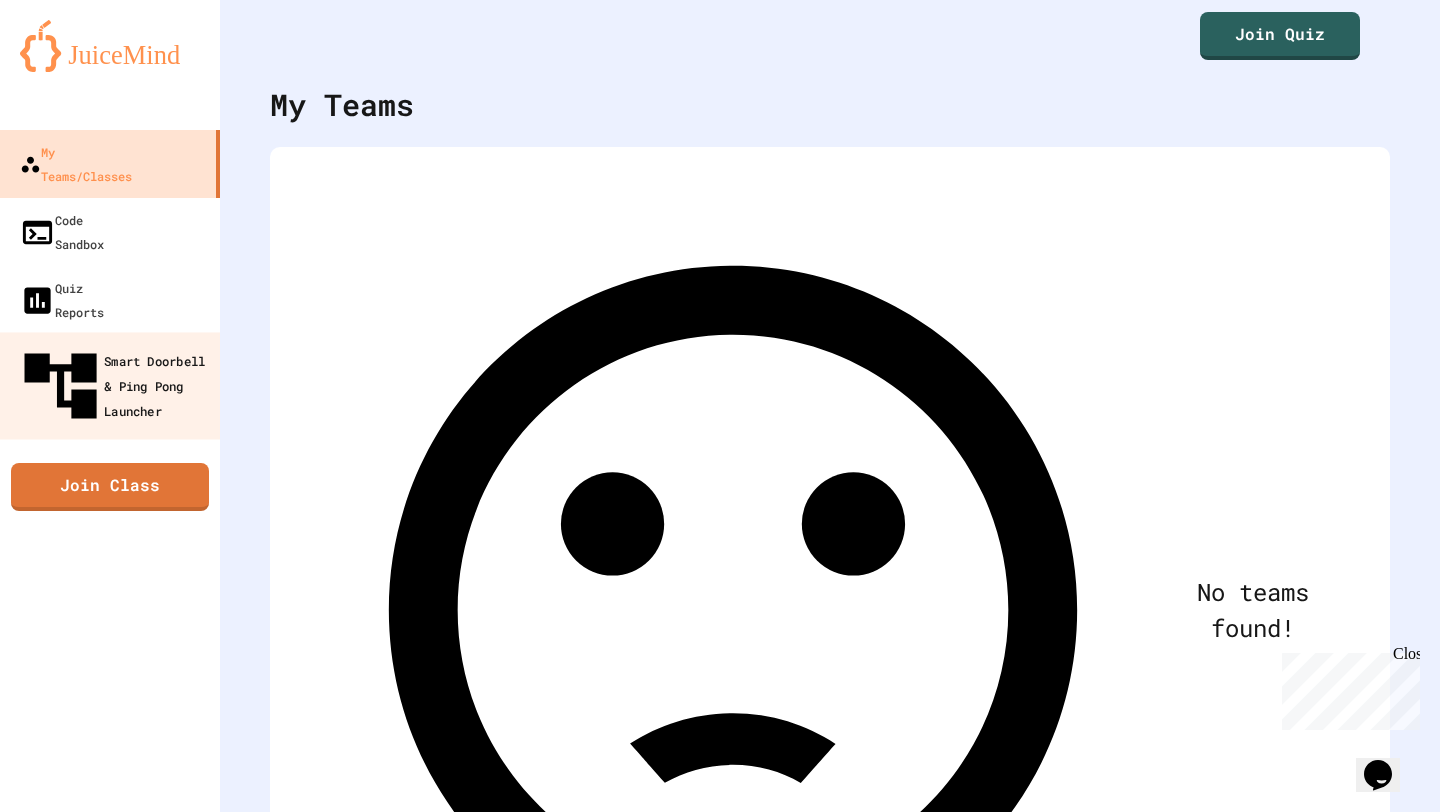 click on "Smart Doorbell & Ping Pong Launcher" at bounding box center [116, 386] 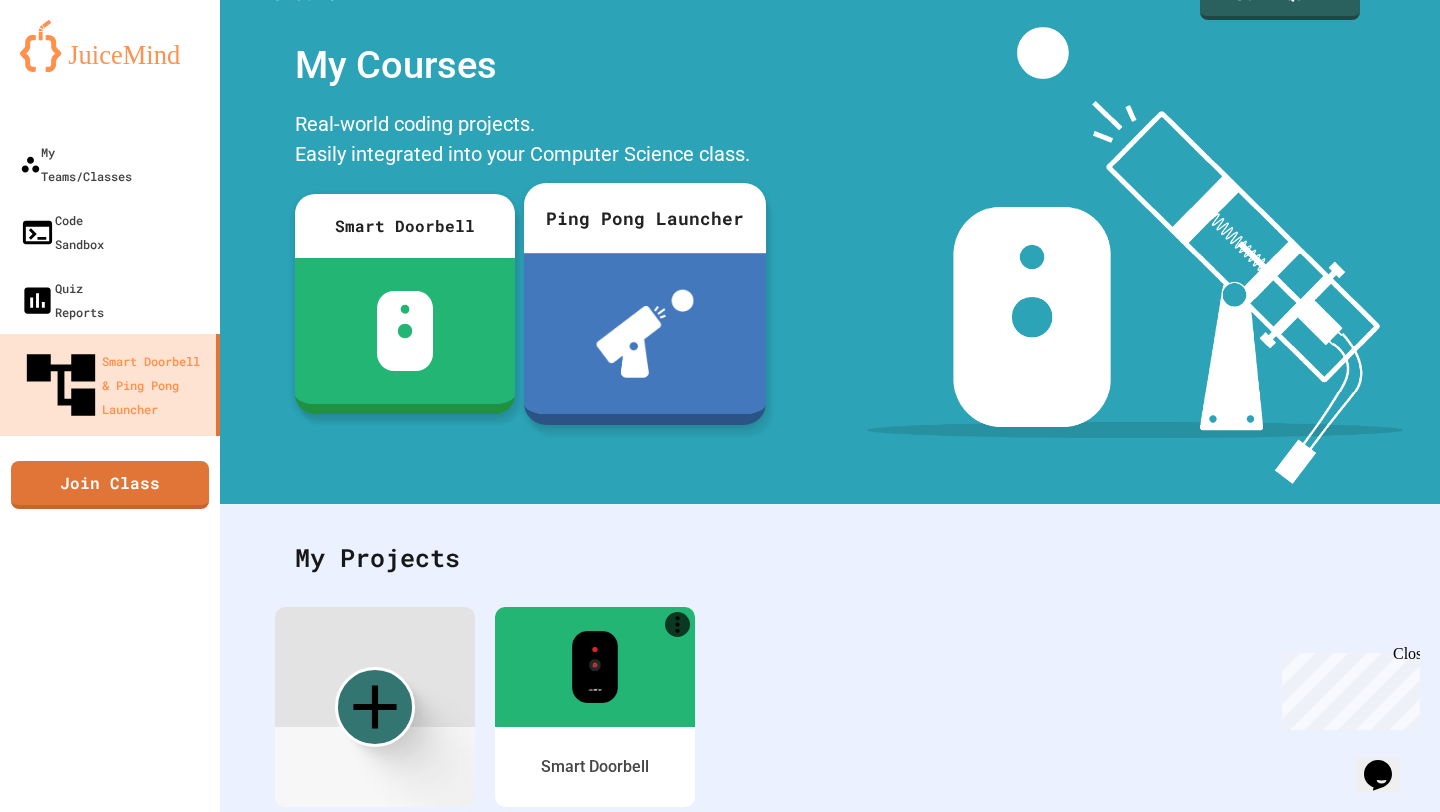 scroll, scrollTop: 0, scrollLeft: 0, axis: both 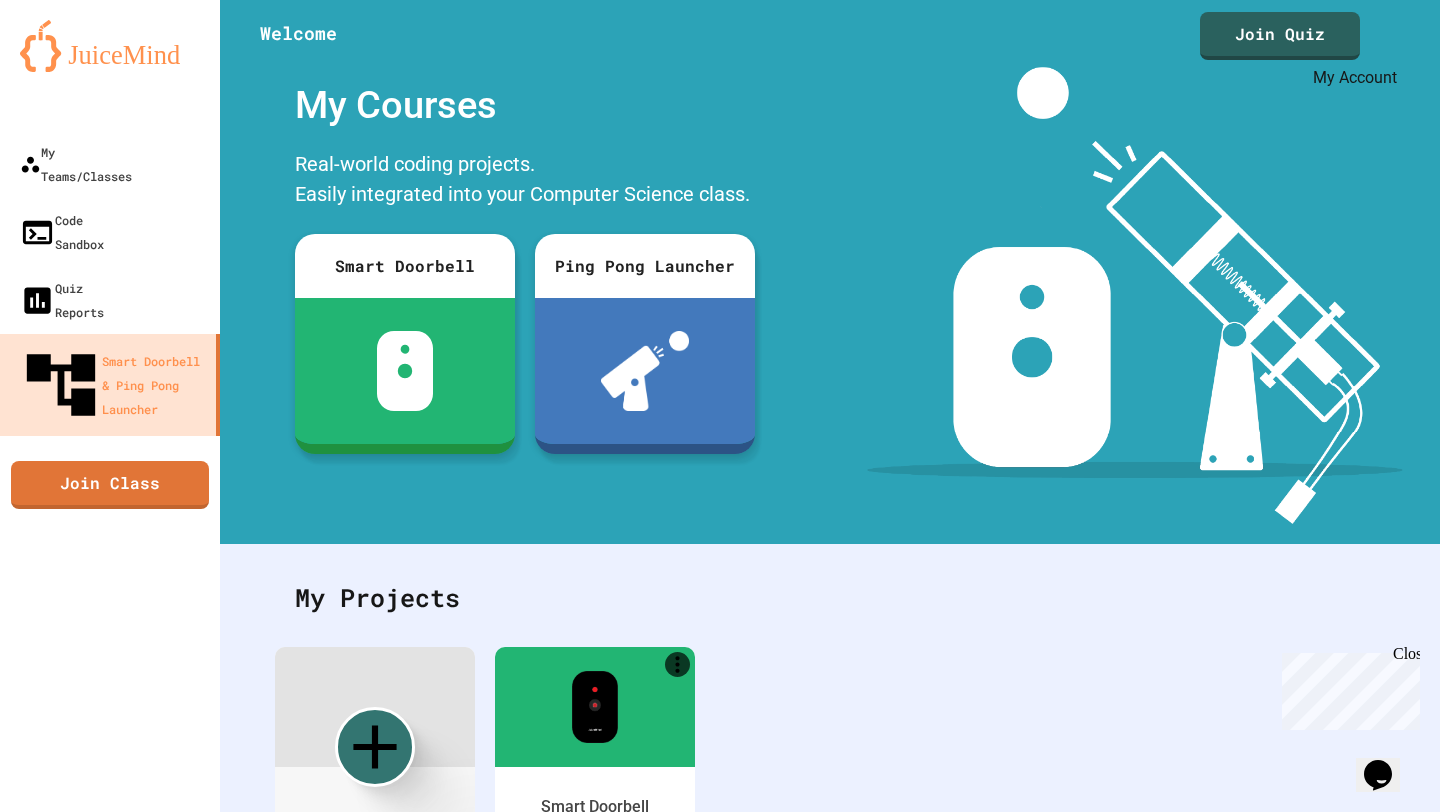 click at bounding box center [1380, 49] 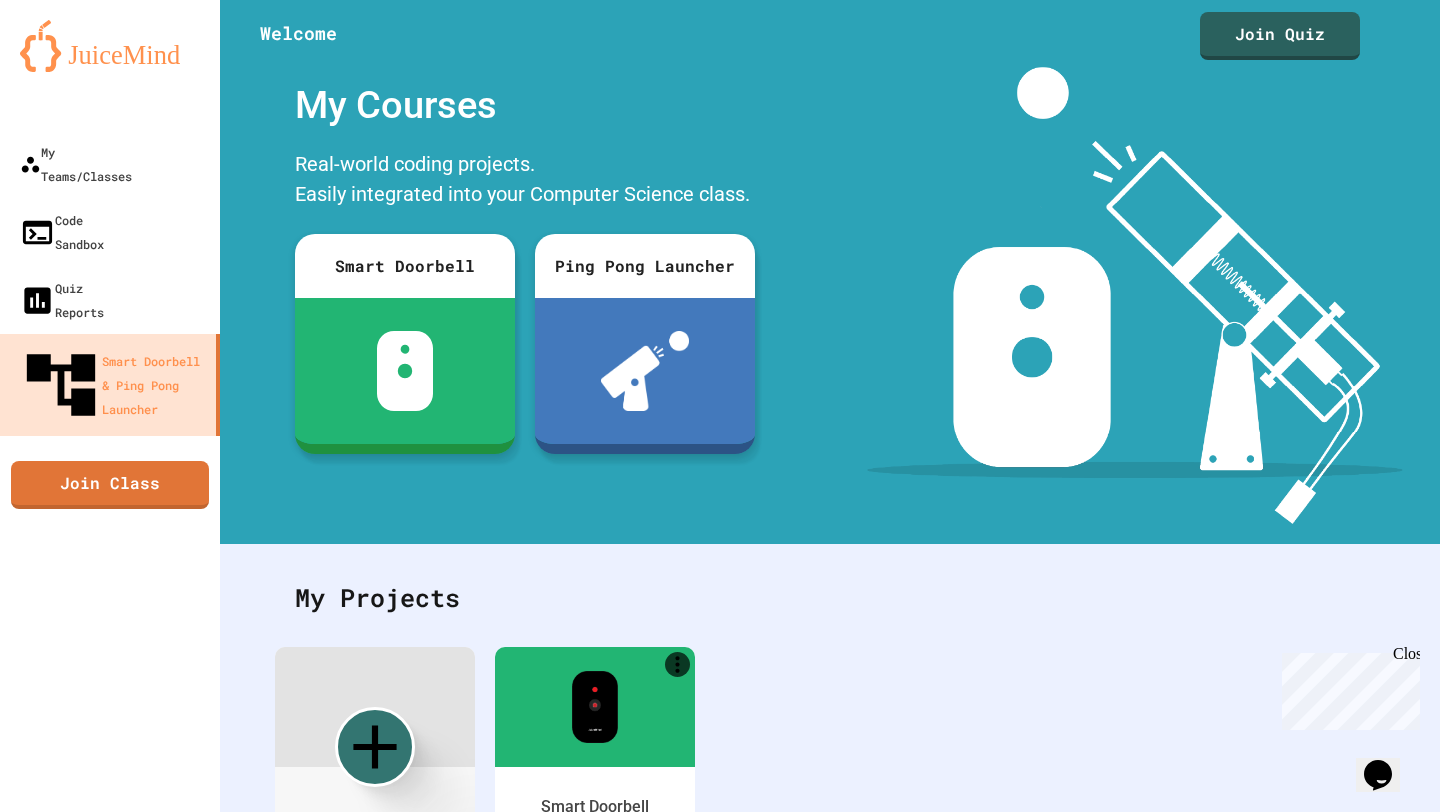click at bounding box center [720, 812] 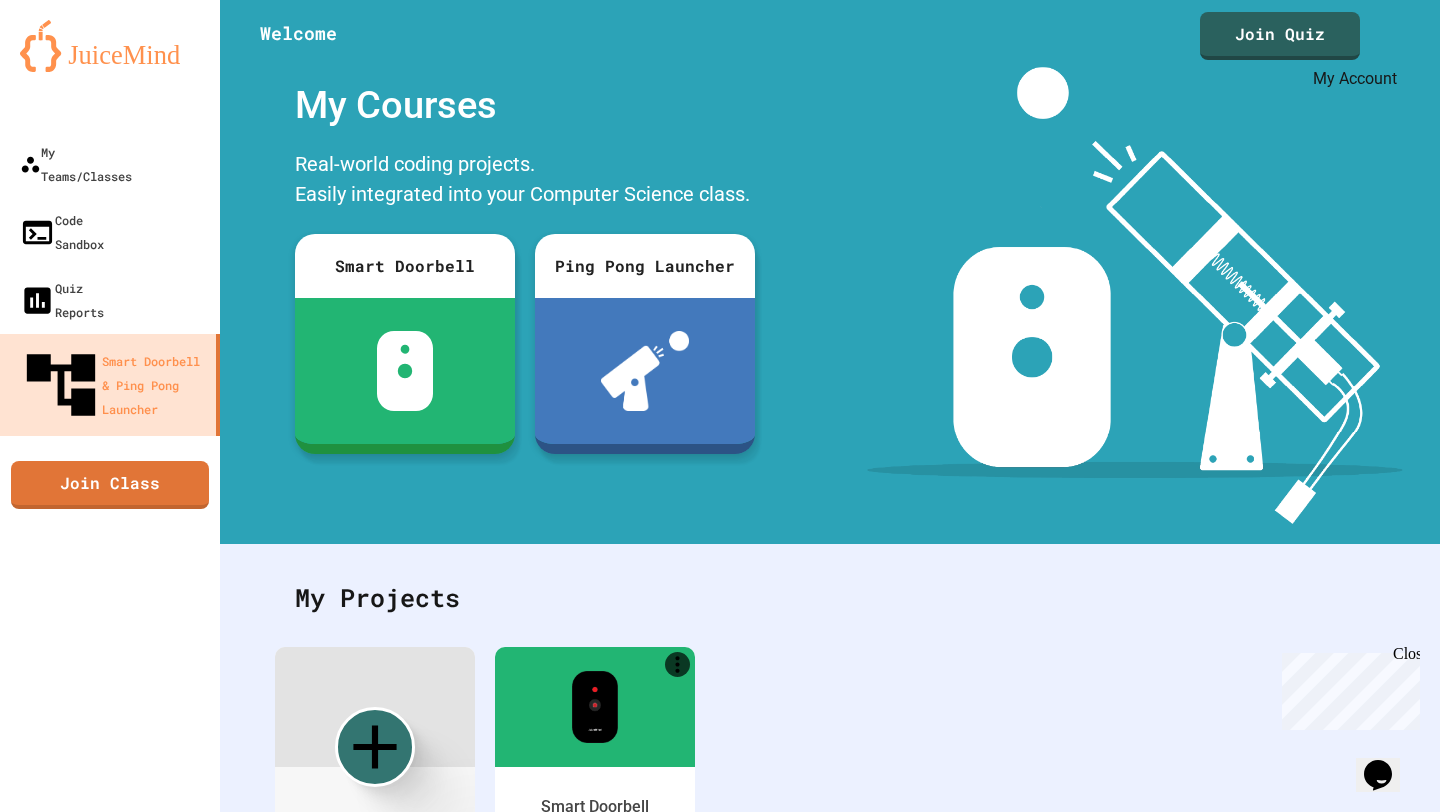 click 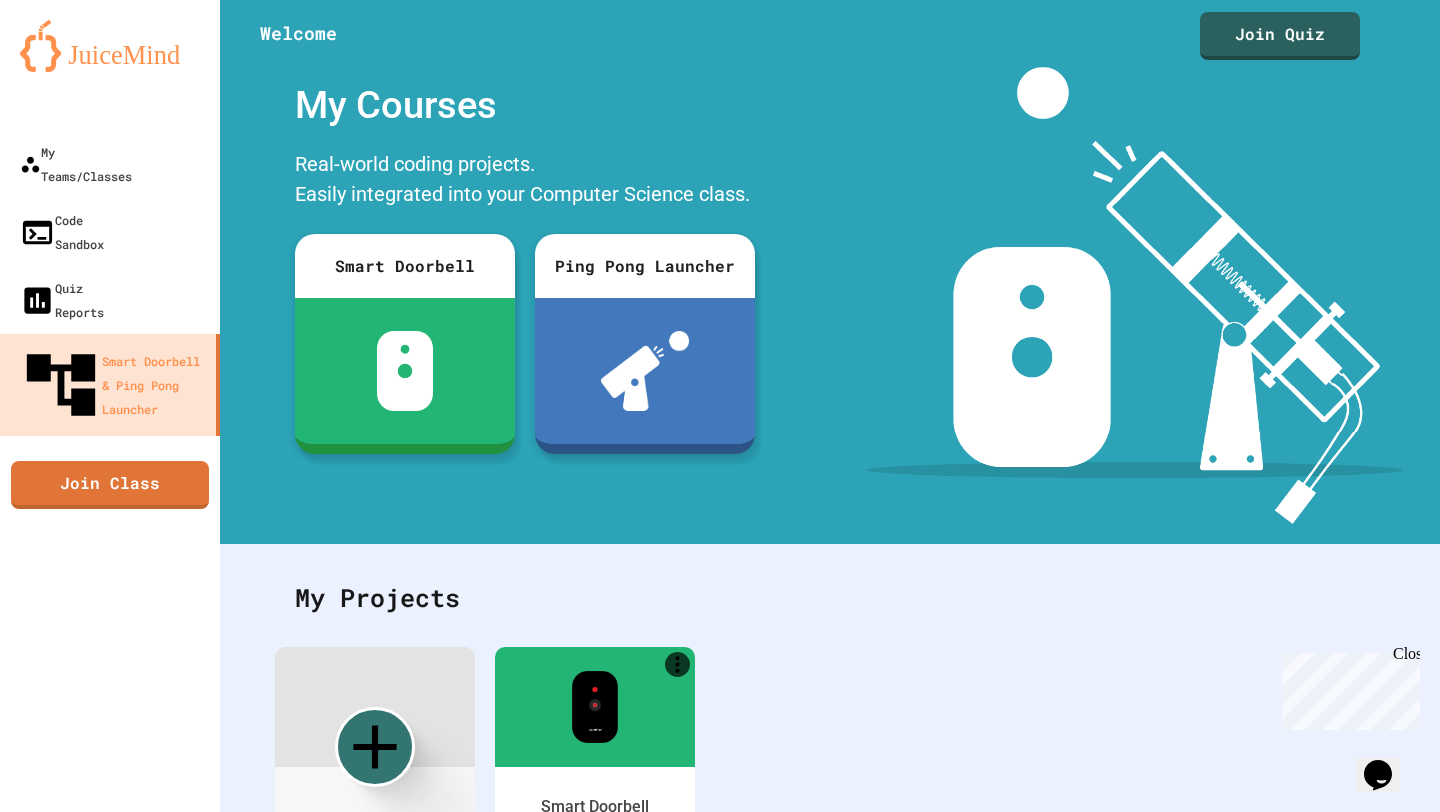 click at bounding box center [720, 812] 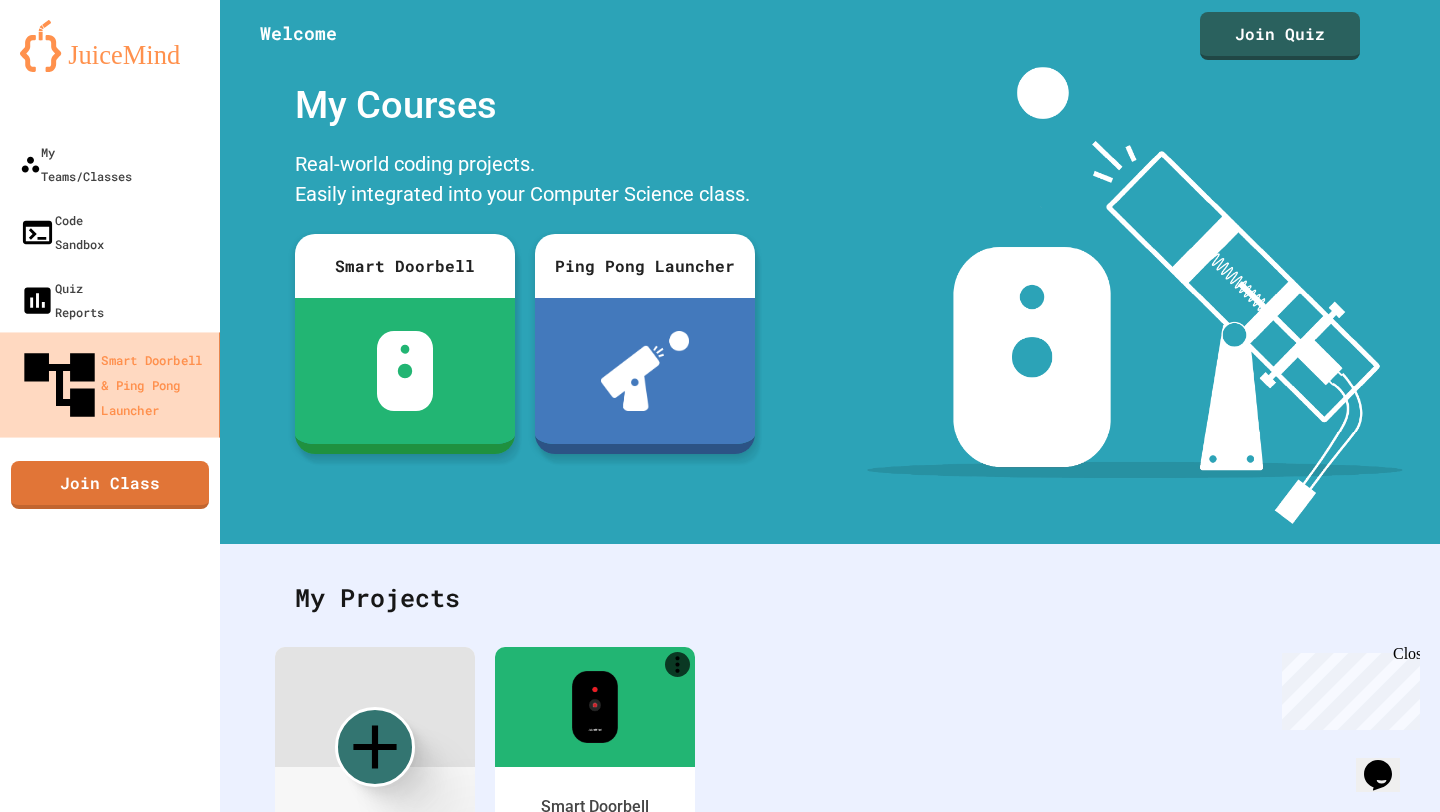 click on "Smart Doorbell & Ping Pong Launcher" at bounding box center (114, 385) 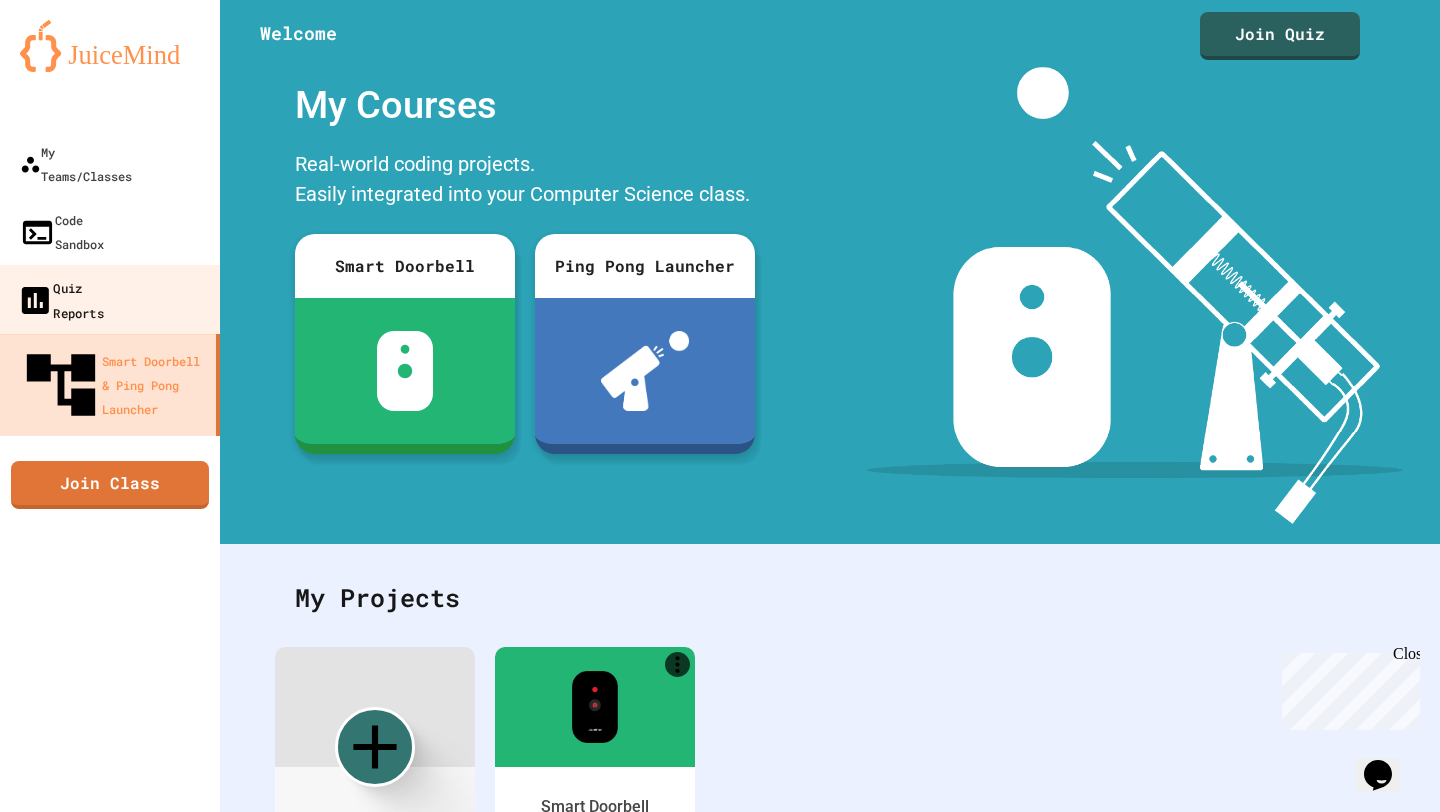 click on "Quiz Reports" at bounding box center (110, 300) 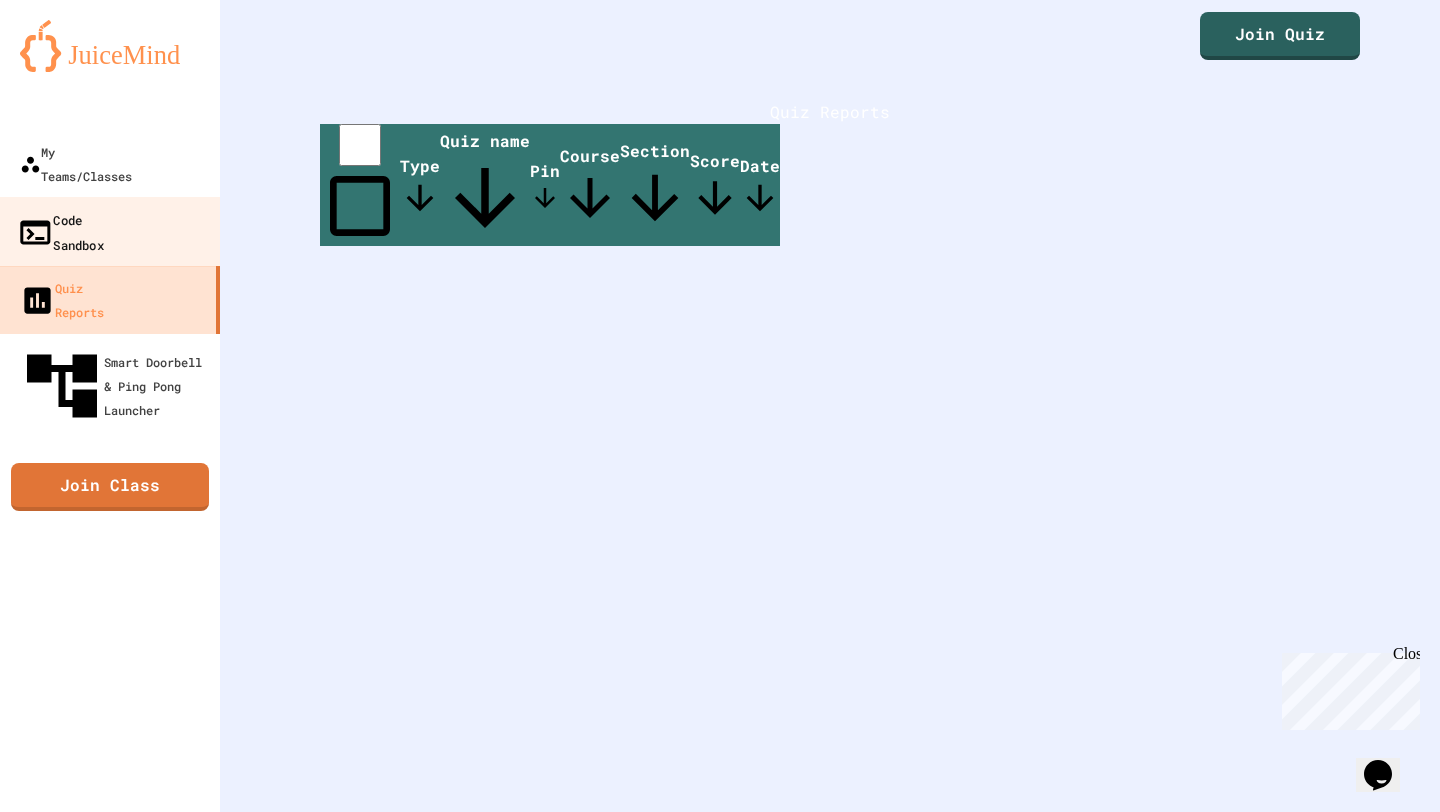 click on "Code Sandbox" at bounding box center (110, 232) 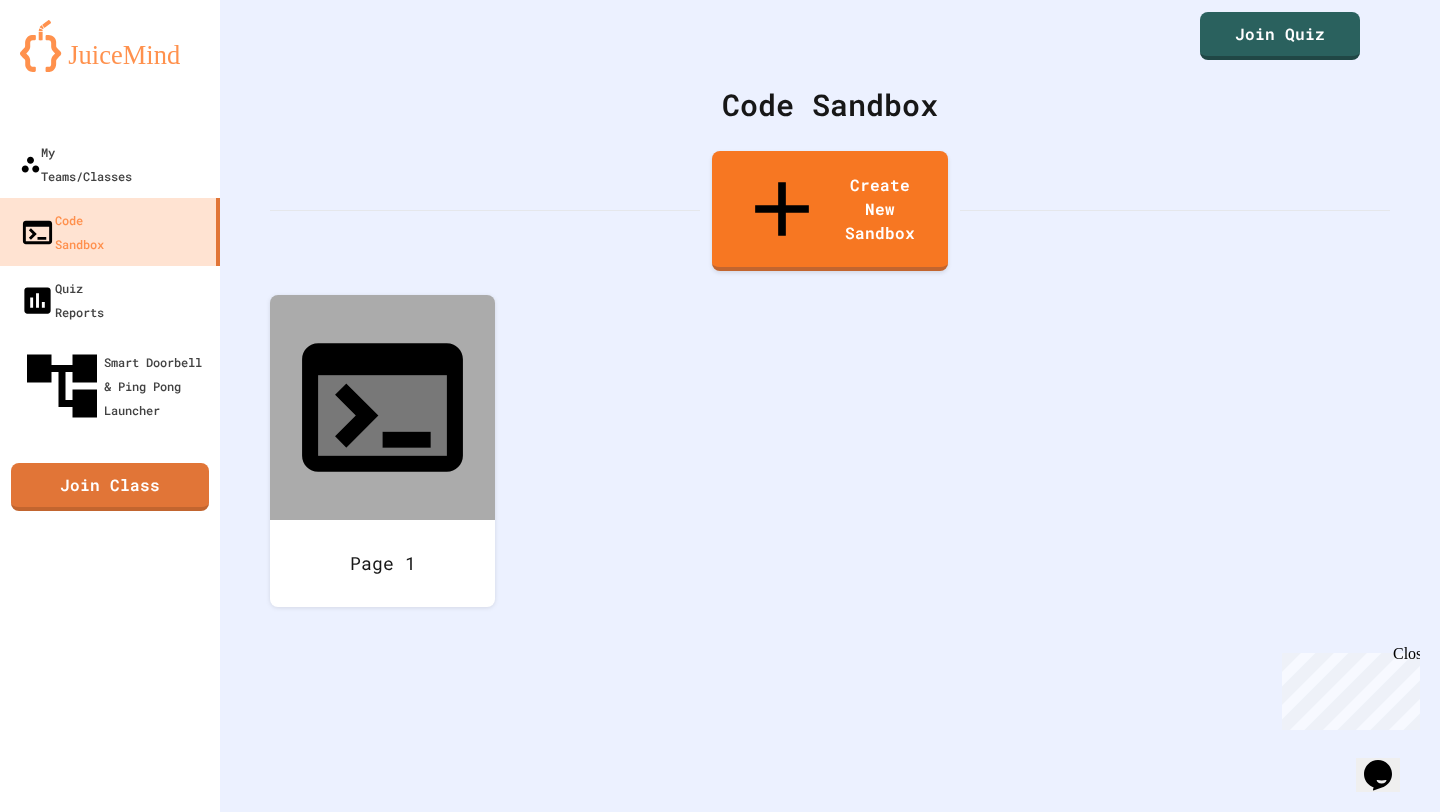 click on "Opens Chat This icon Opens the chat window." at bounding box center [1378, 775] 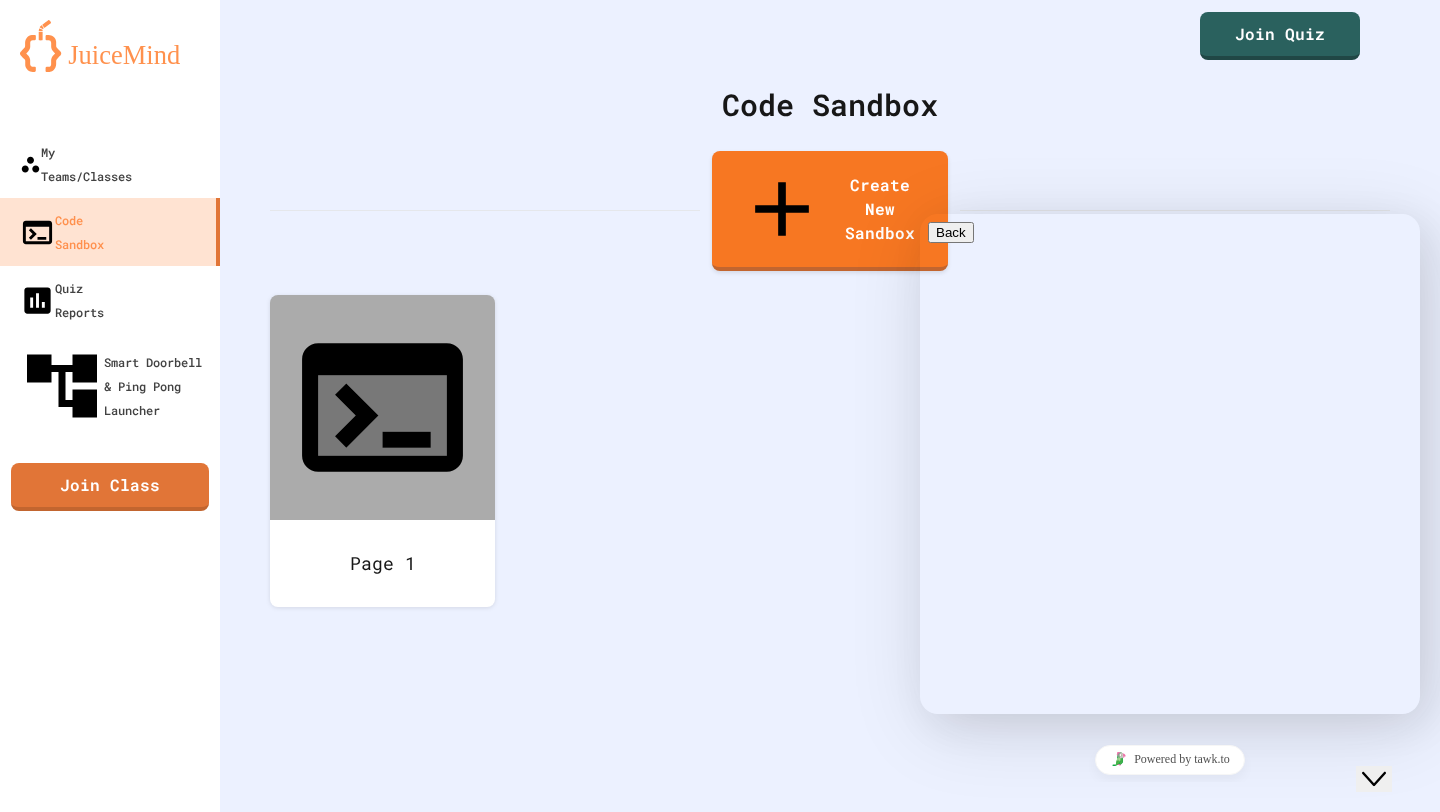 click on "Close Chat This icon closes the chat window." 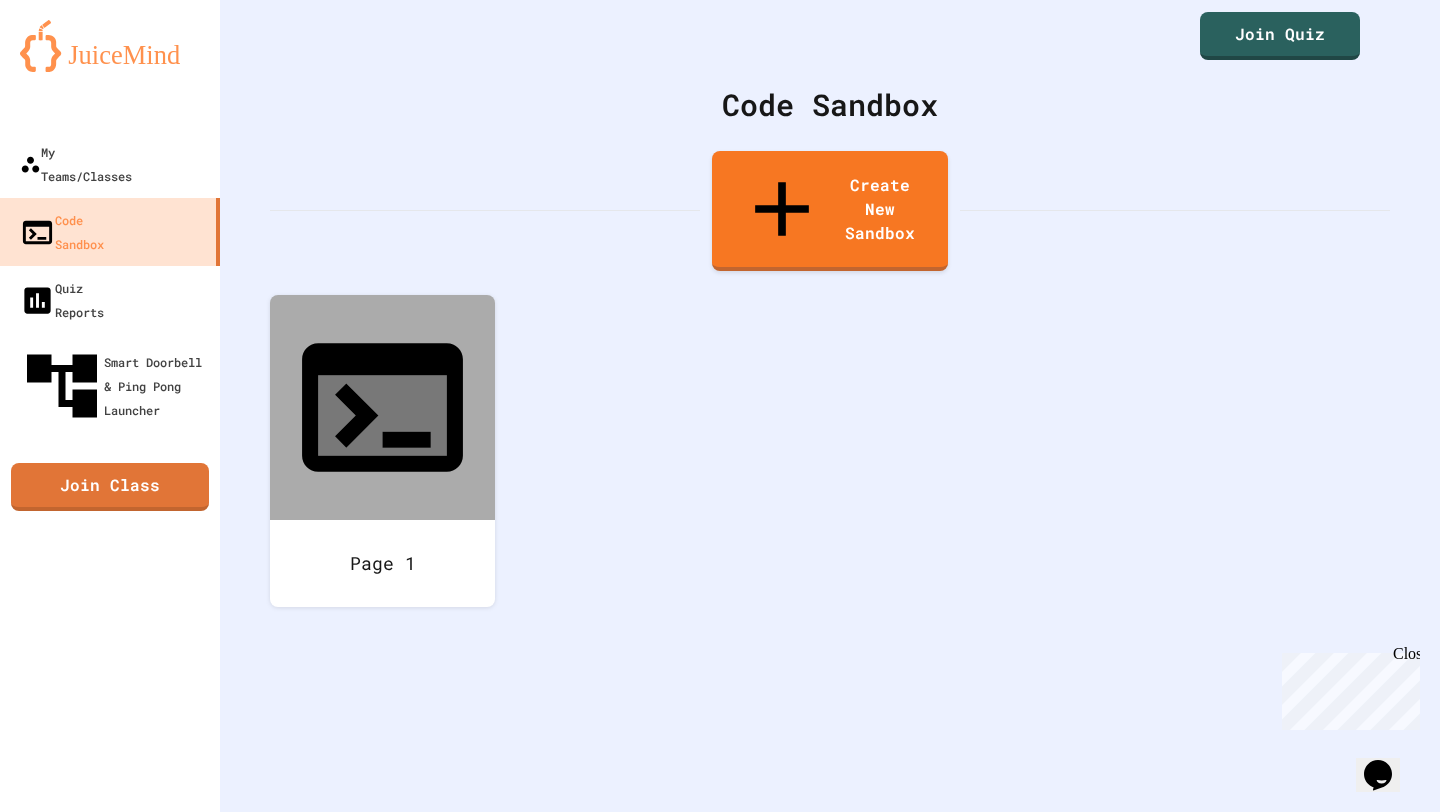 click on "Close" at bounding box center [1411, 653] 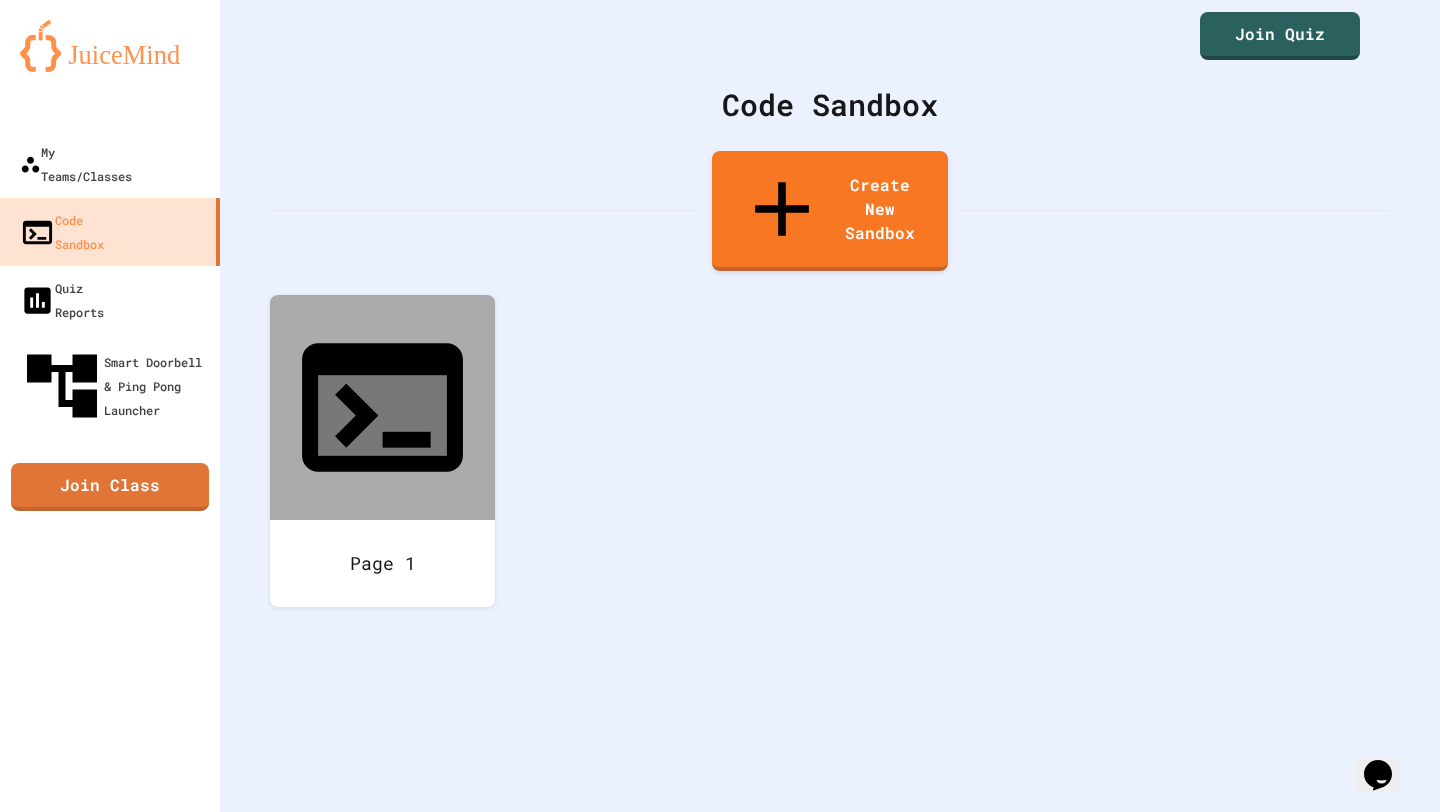 click on "Opens Chat This icon Opens the chat window." at bounding box center [1378, 775] 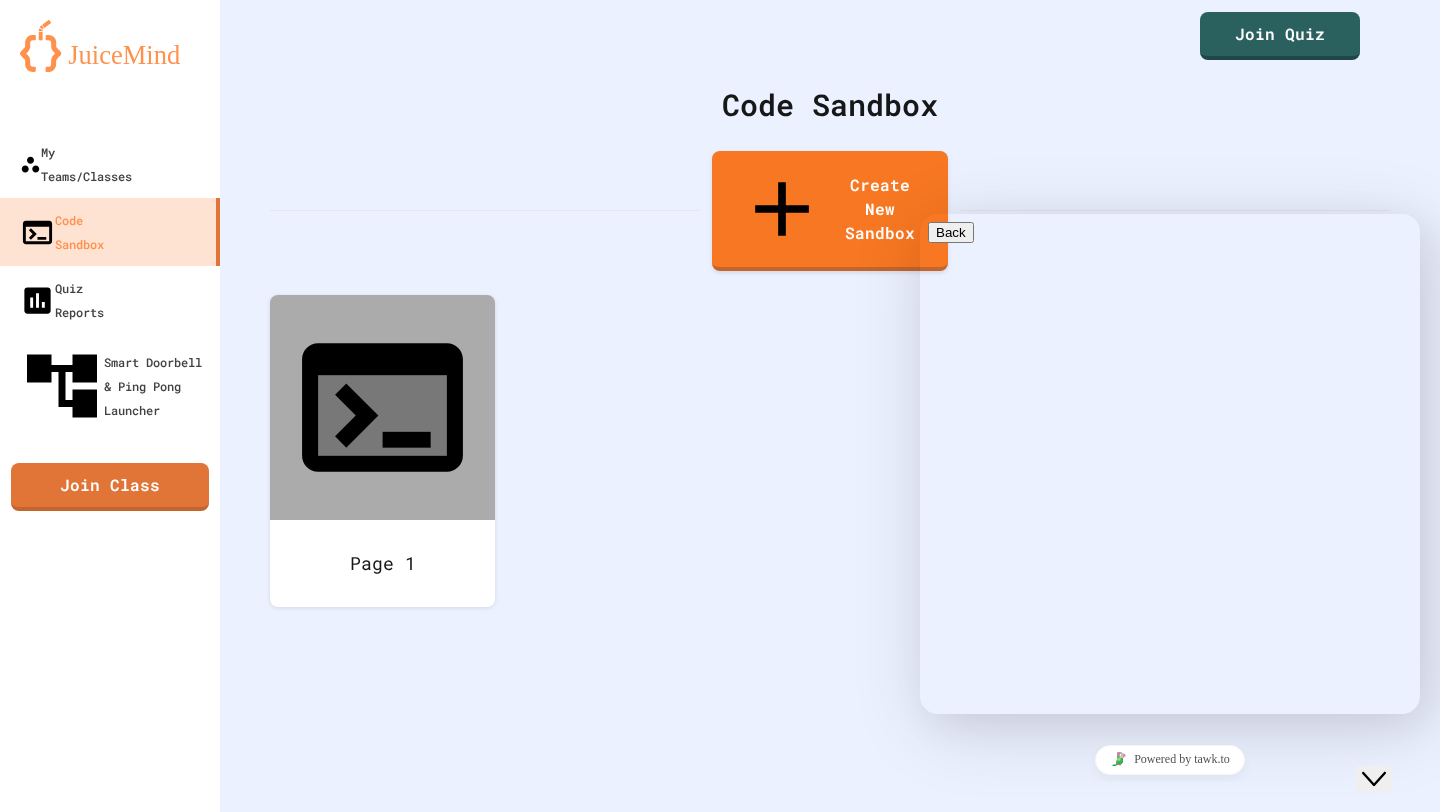 click at bounding box center (928, 911) 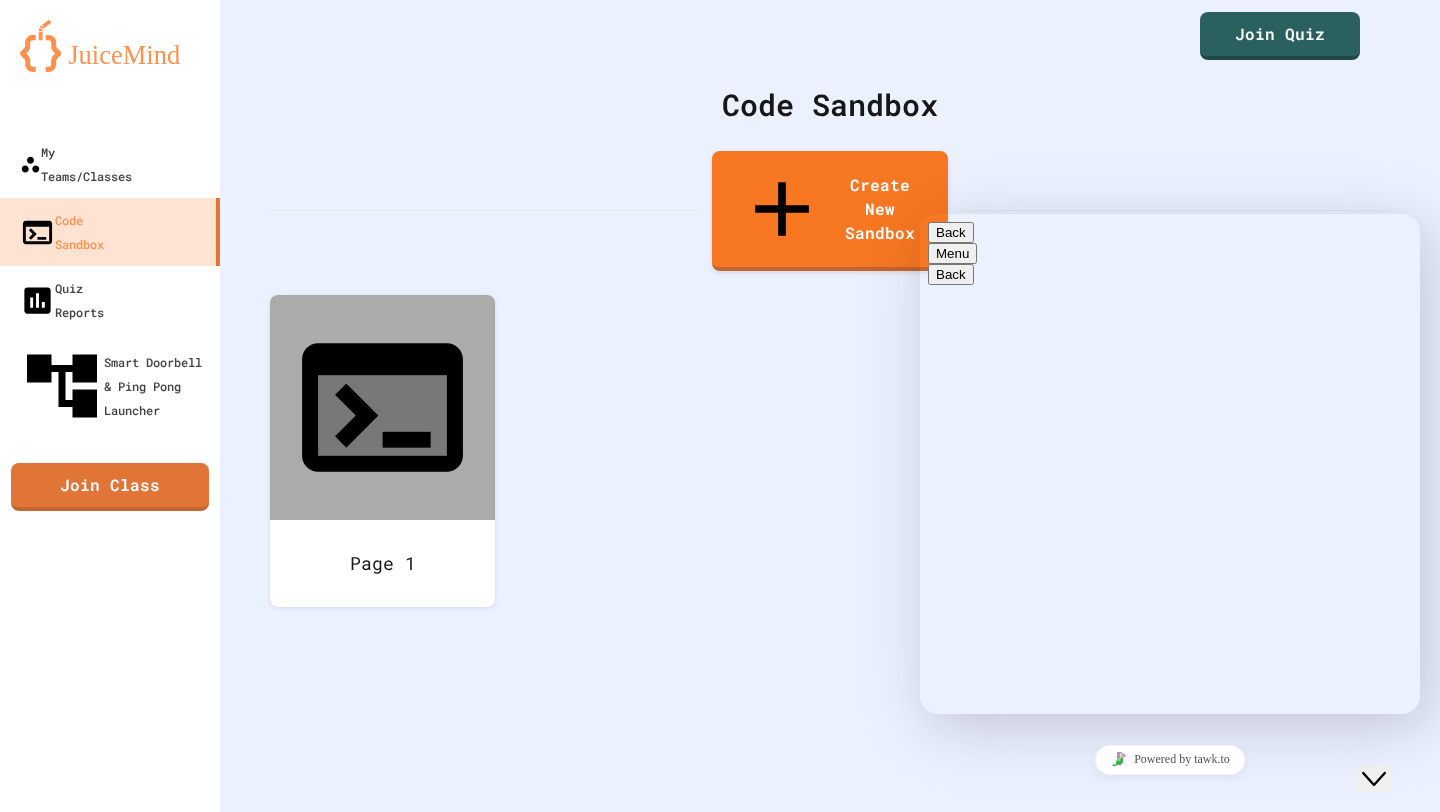 click at bounding box center [920, 214] 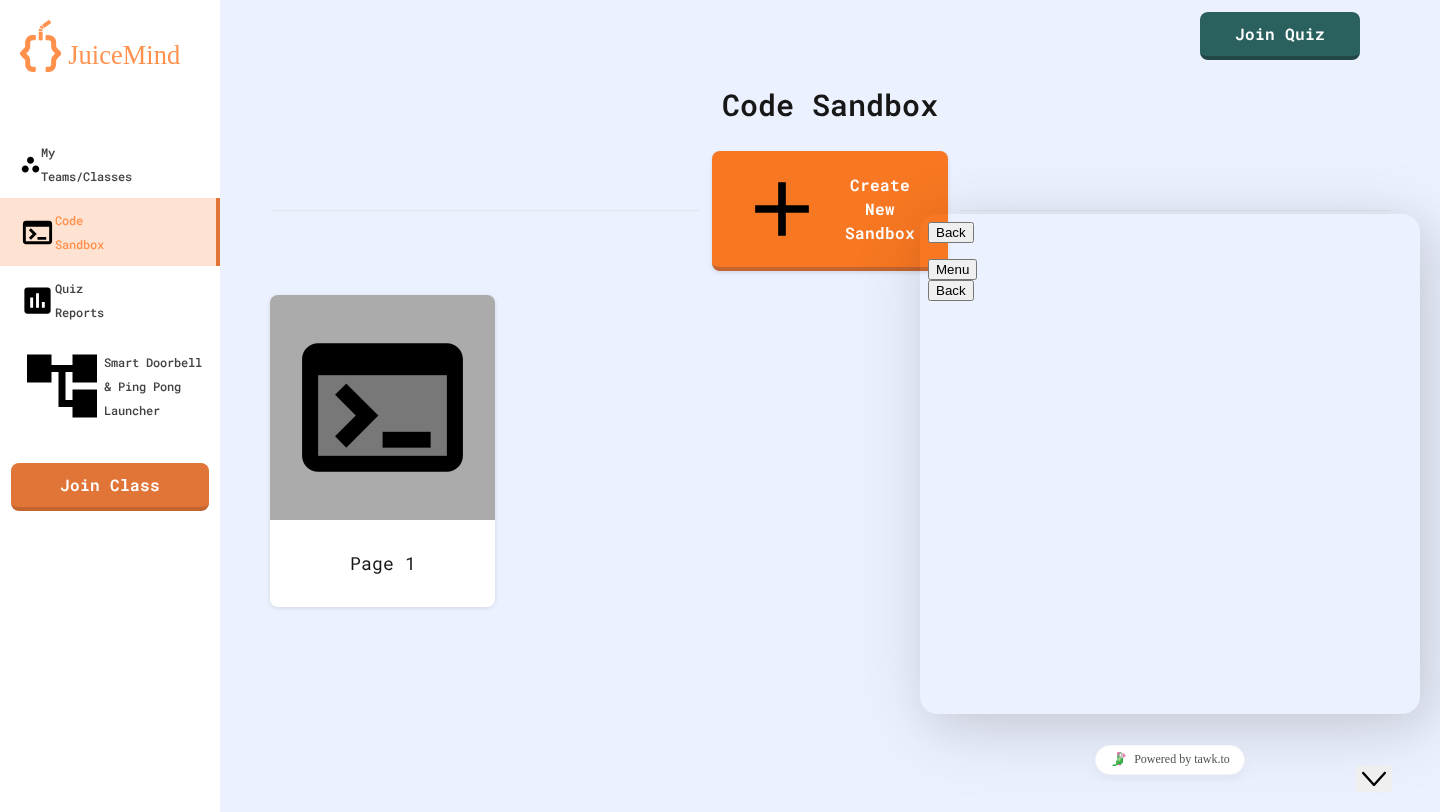 type on "**********" 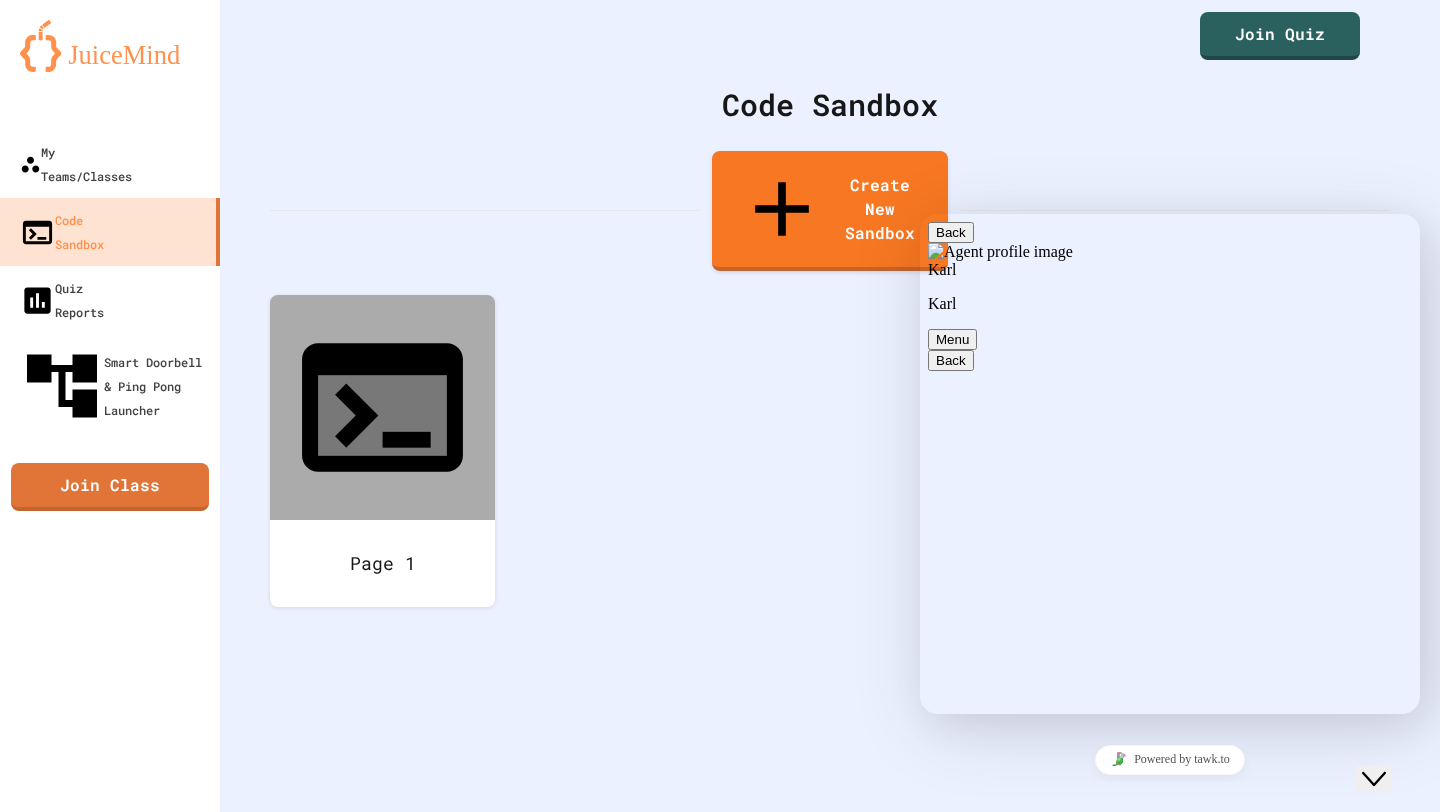 drag, startPoint x: 1400, startPoint y: 377, endPoint x: 1390, endPoint y: 256, distance: 121.41252 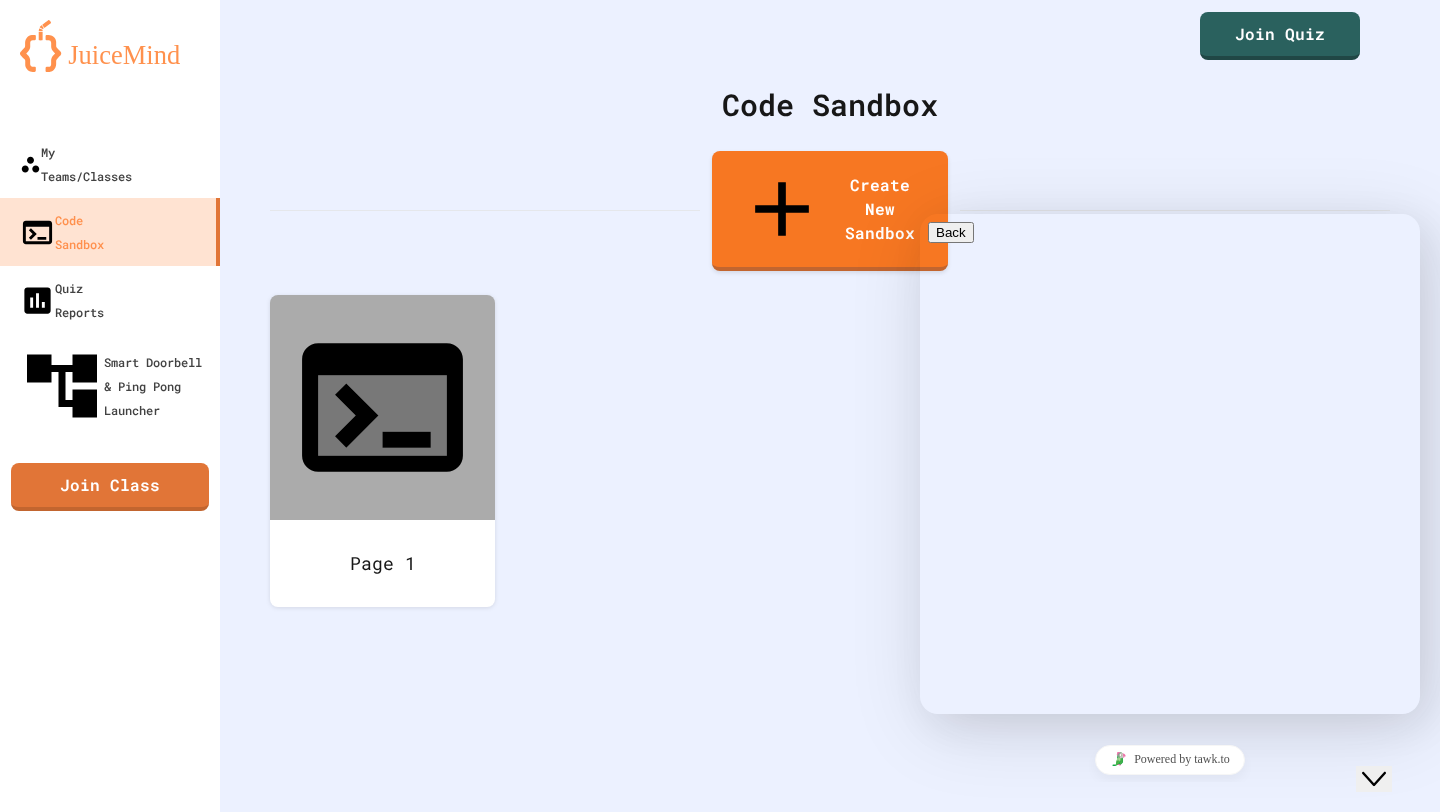 click at bounding box center (936, 973) 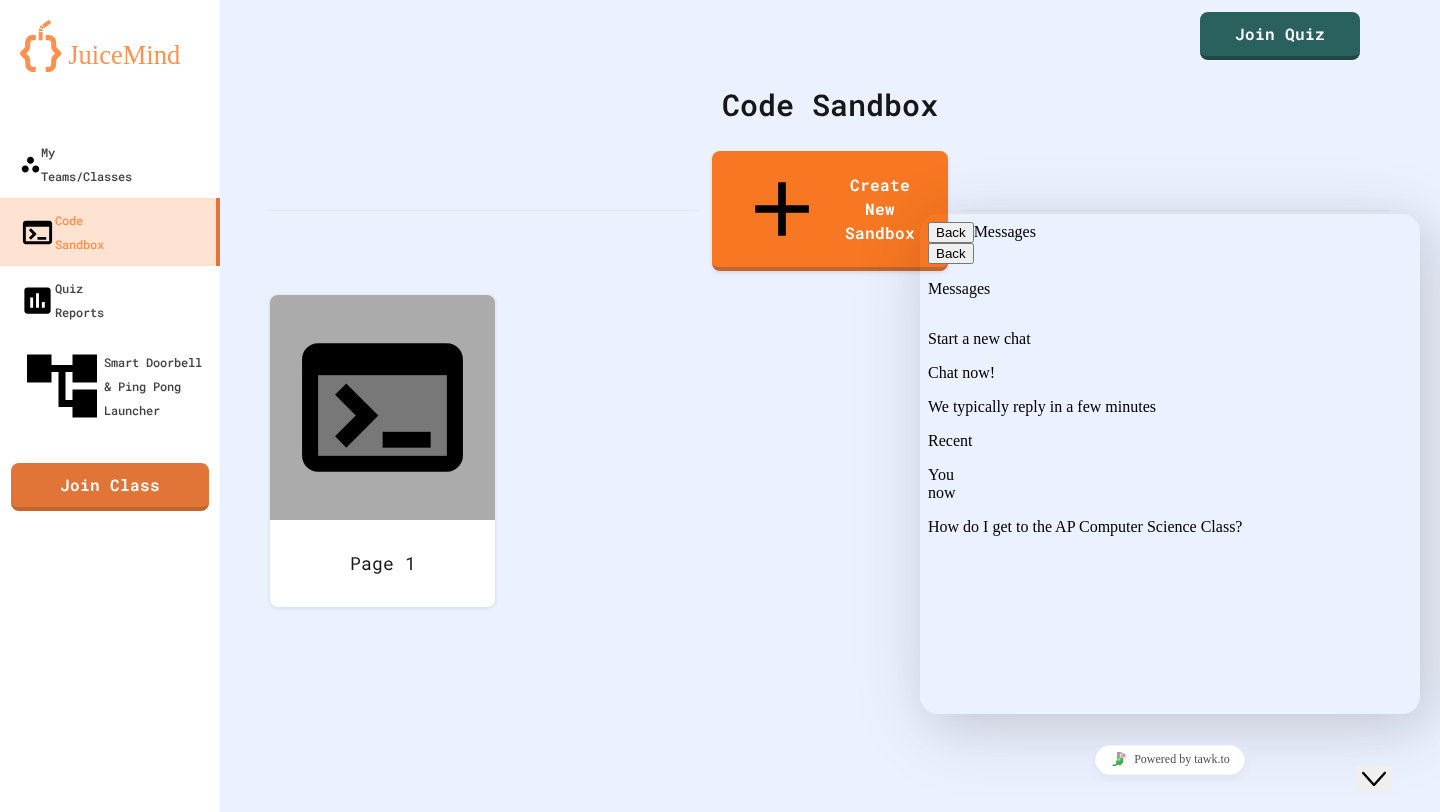 click on "How do I get to the AP Computer Science Class?" at bounding box center [1085, 526] 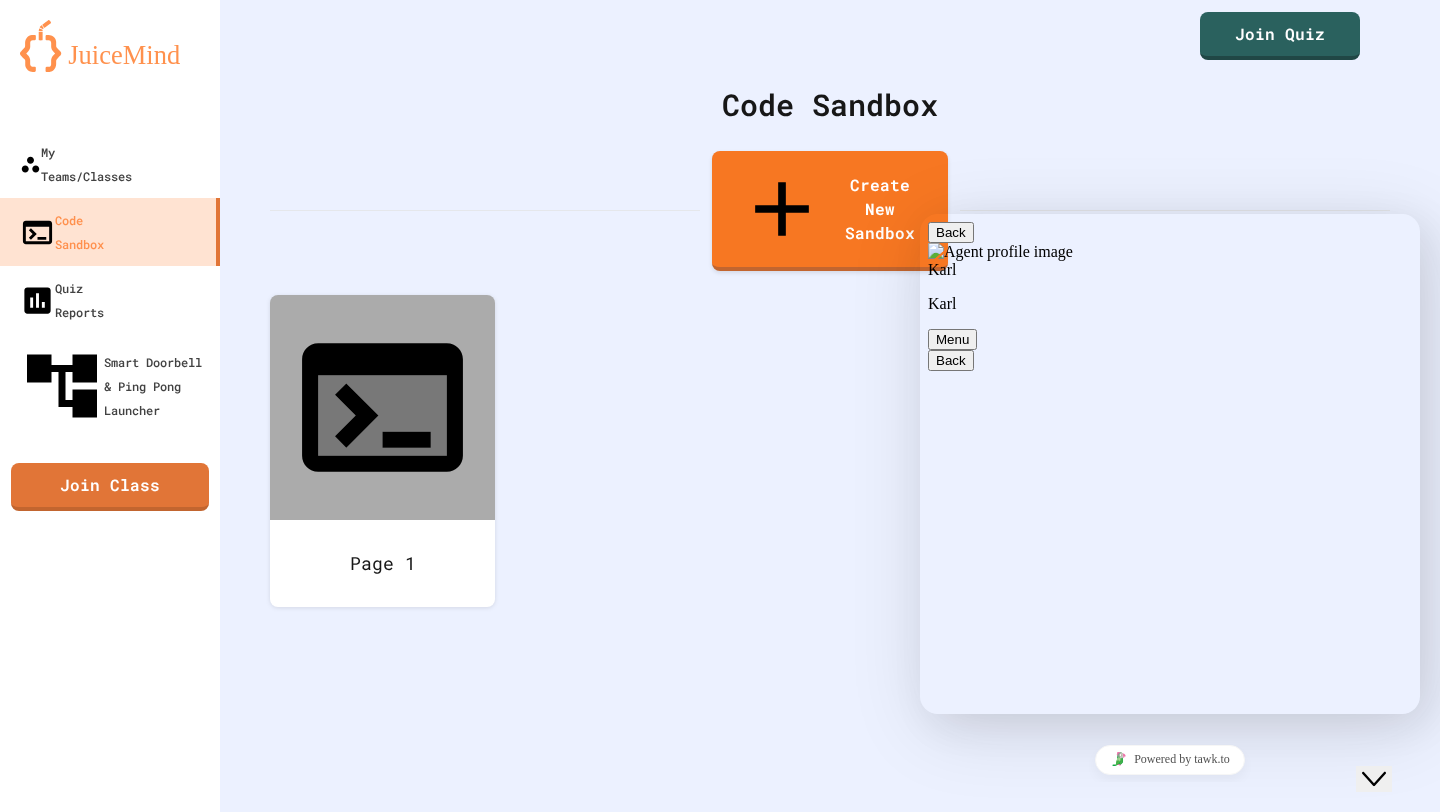 click on "Menu" at bounding box center (952, 339) 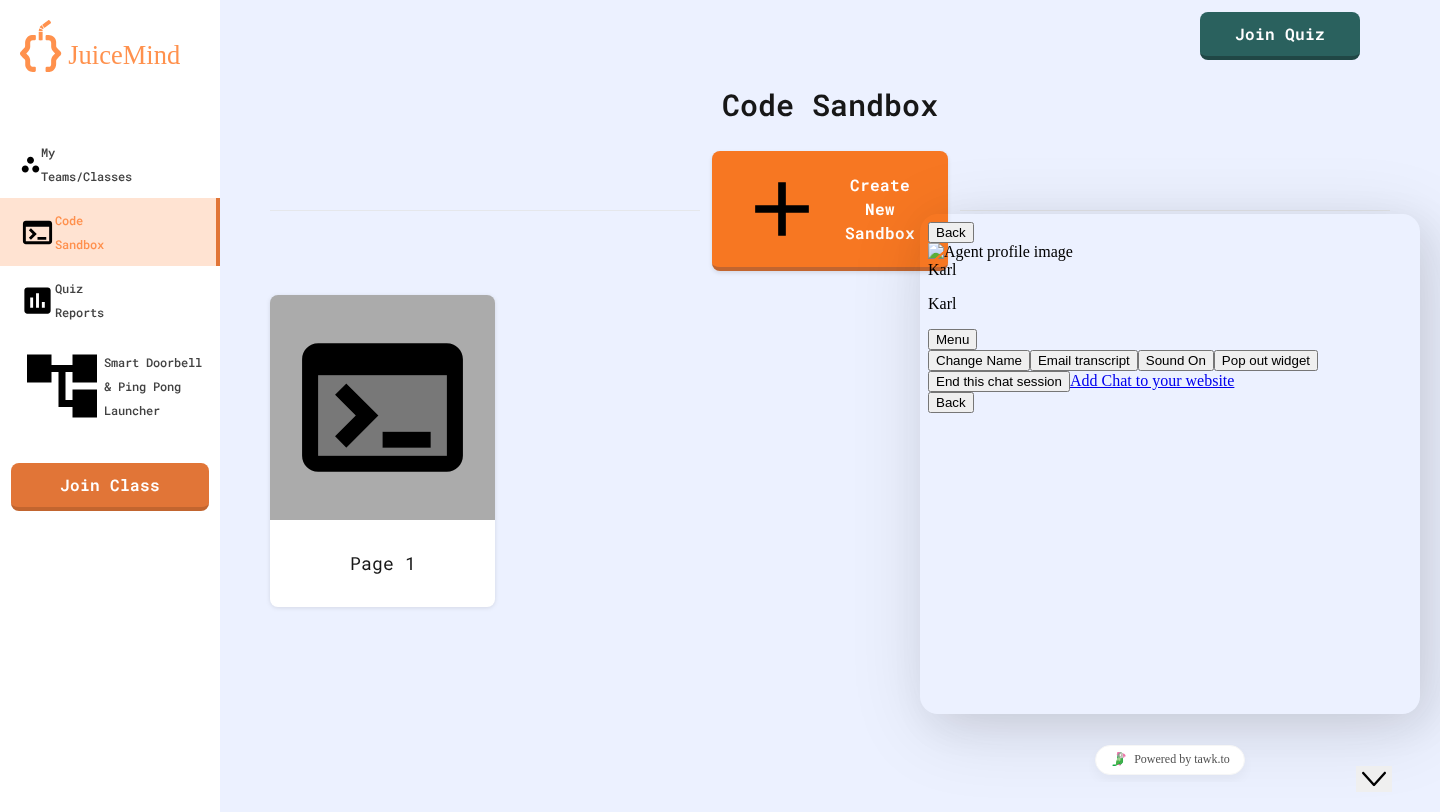 click on "Menu" at bounding box center [952, 339] 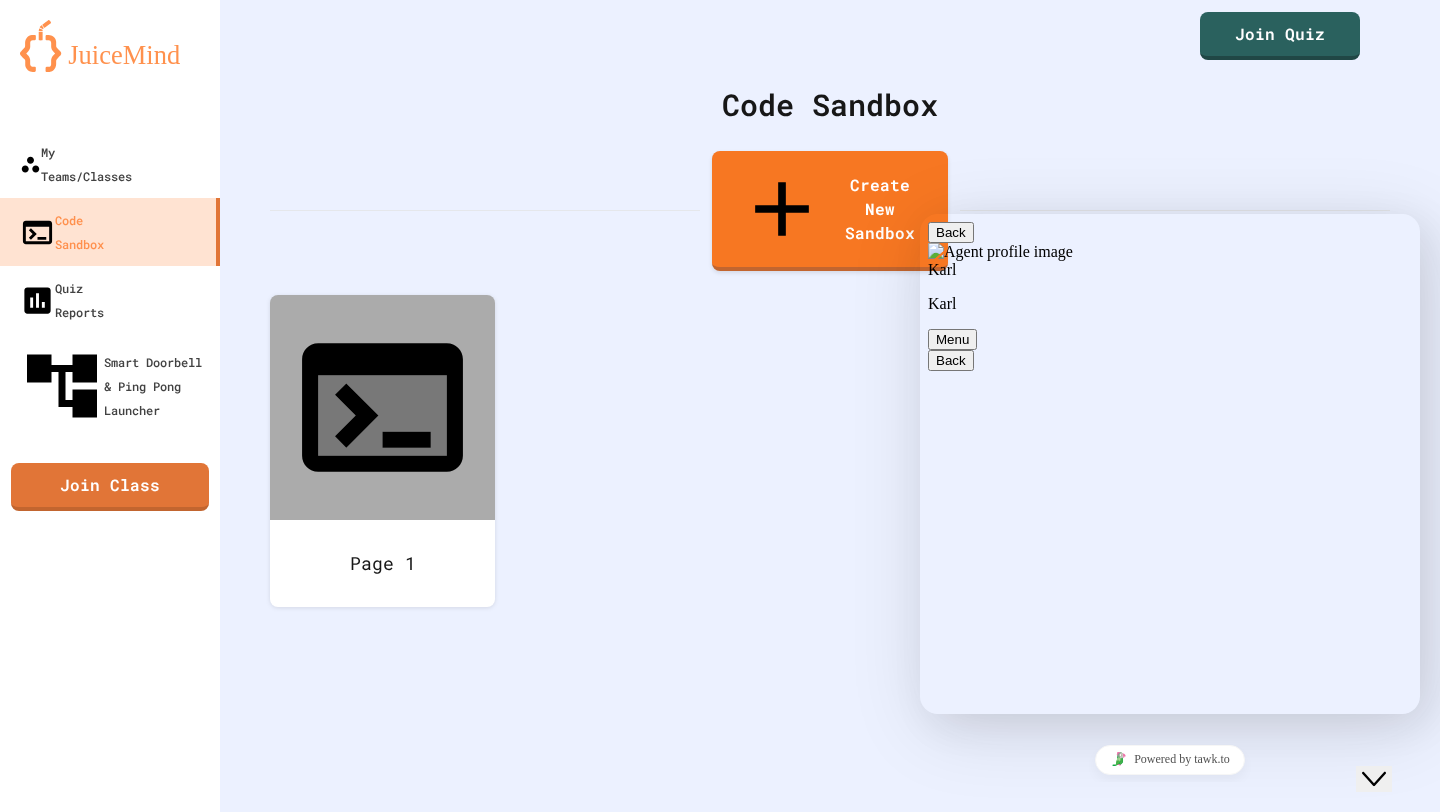 click on "Back" at bounding box center (951, 232) 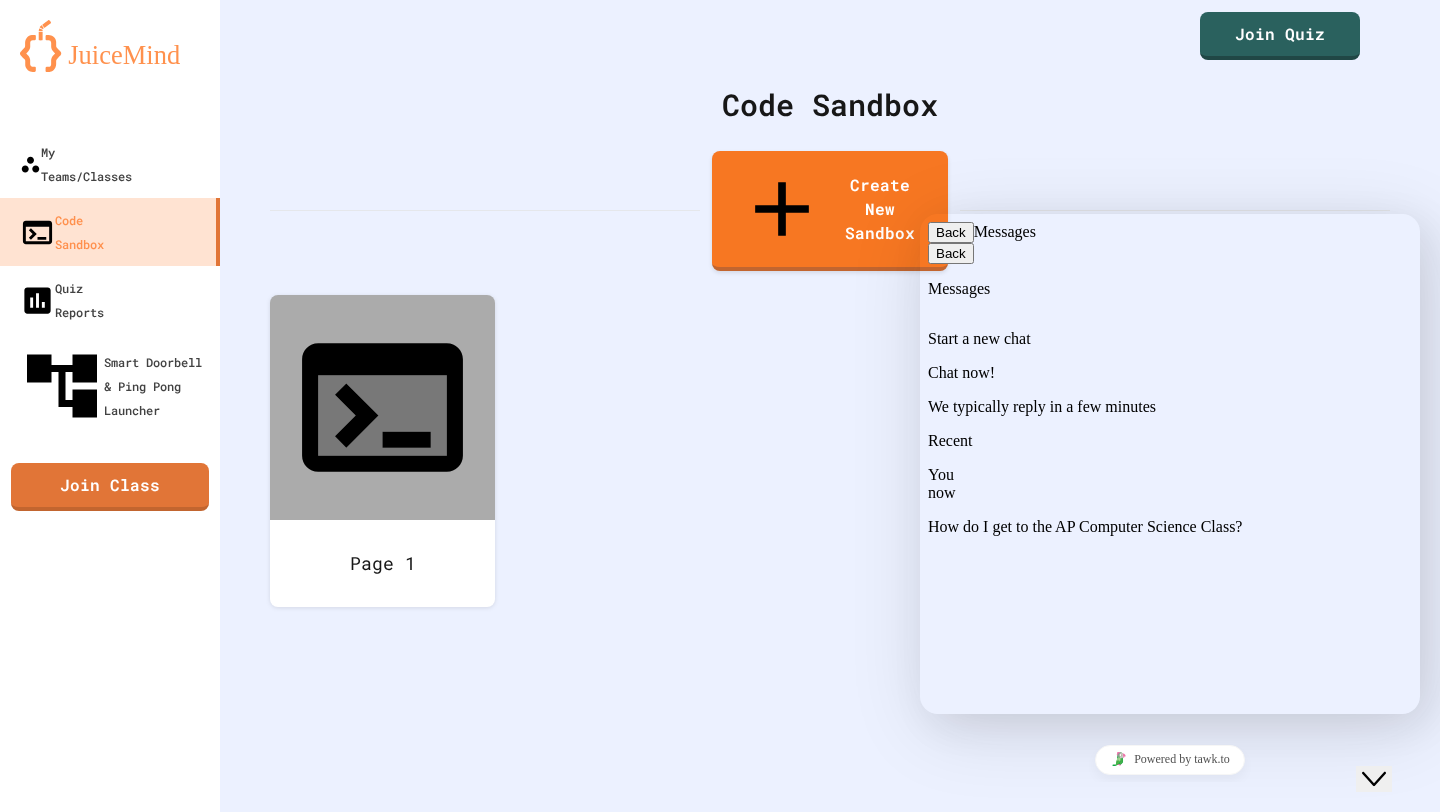 click on "Chat now!   We typically reply in a few minutes" at bounding box center (1170, 390) 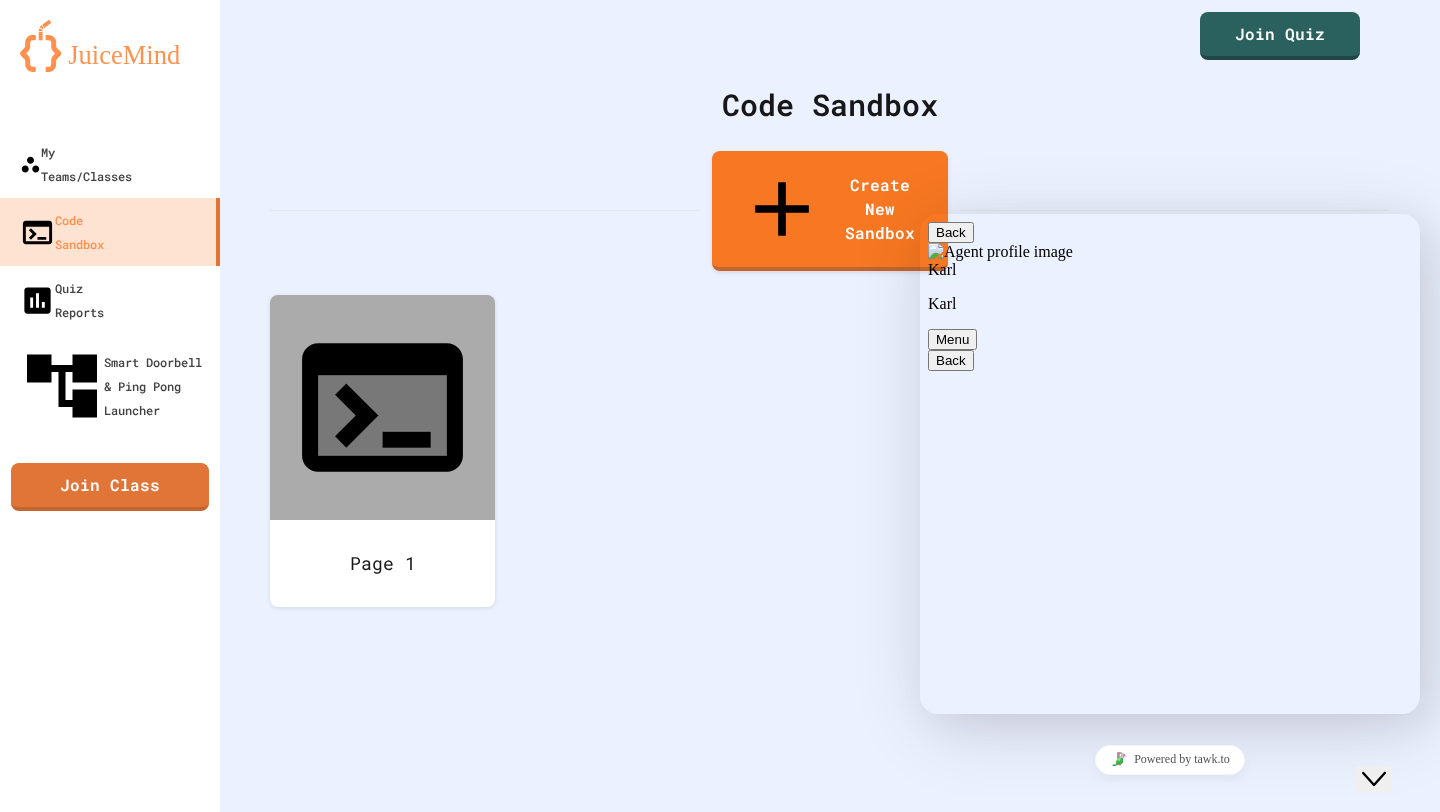 click on "Back" at bounding box center (951, 232) 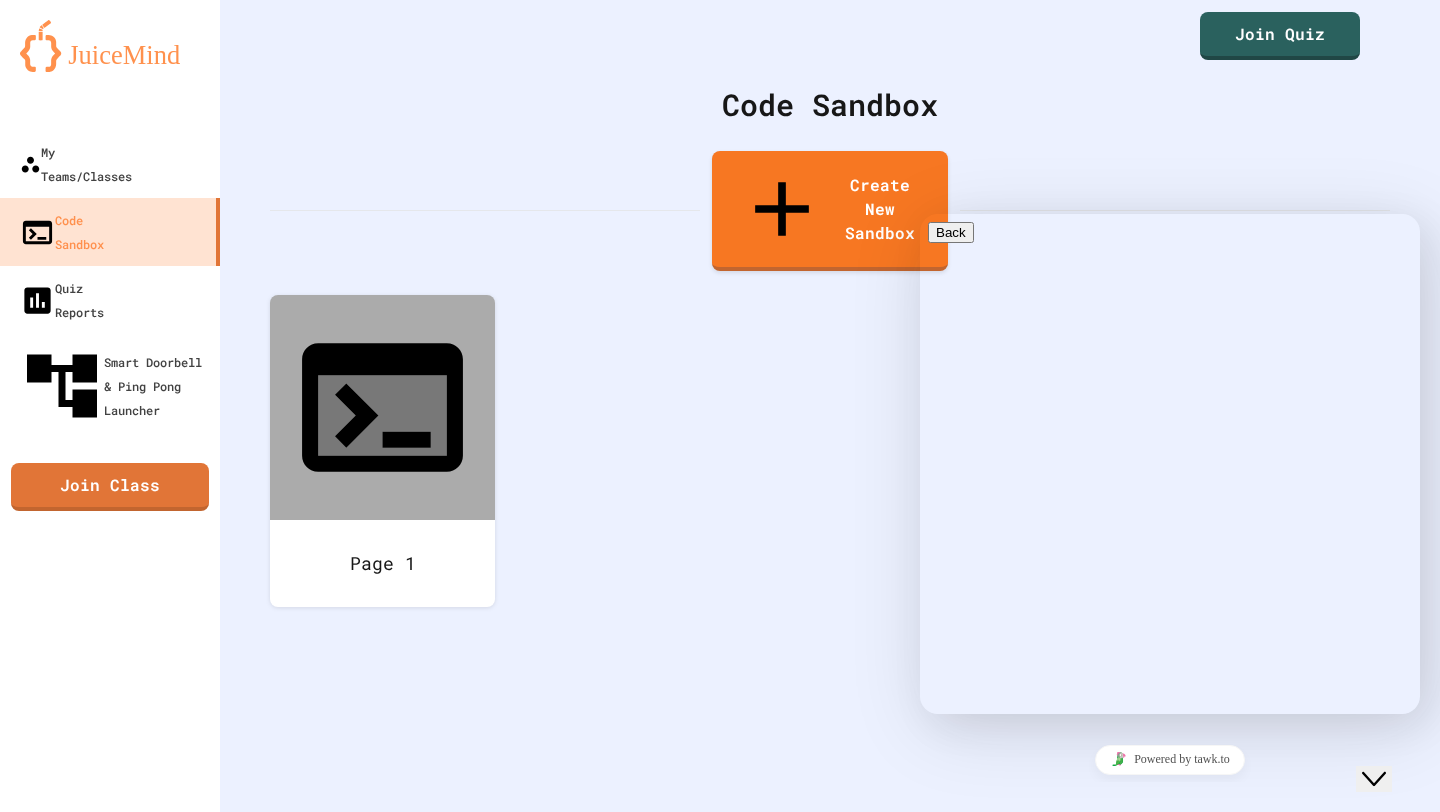 click at bounding box center [936, 973] 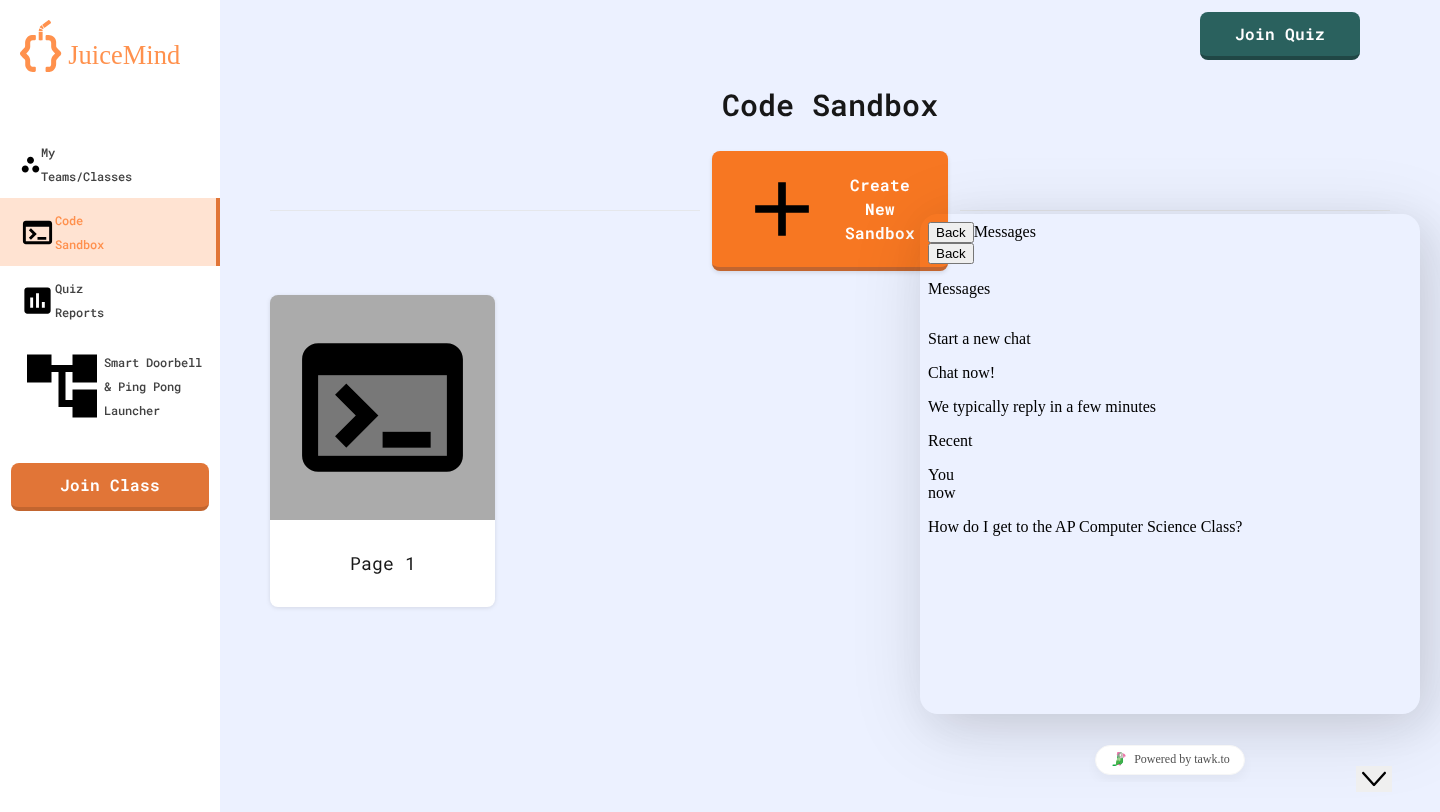 click on "We typically reply in a few minutes" at bounding box center [1170, 407] 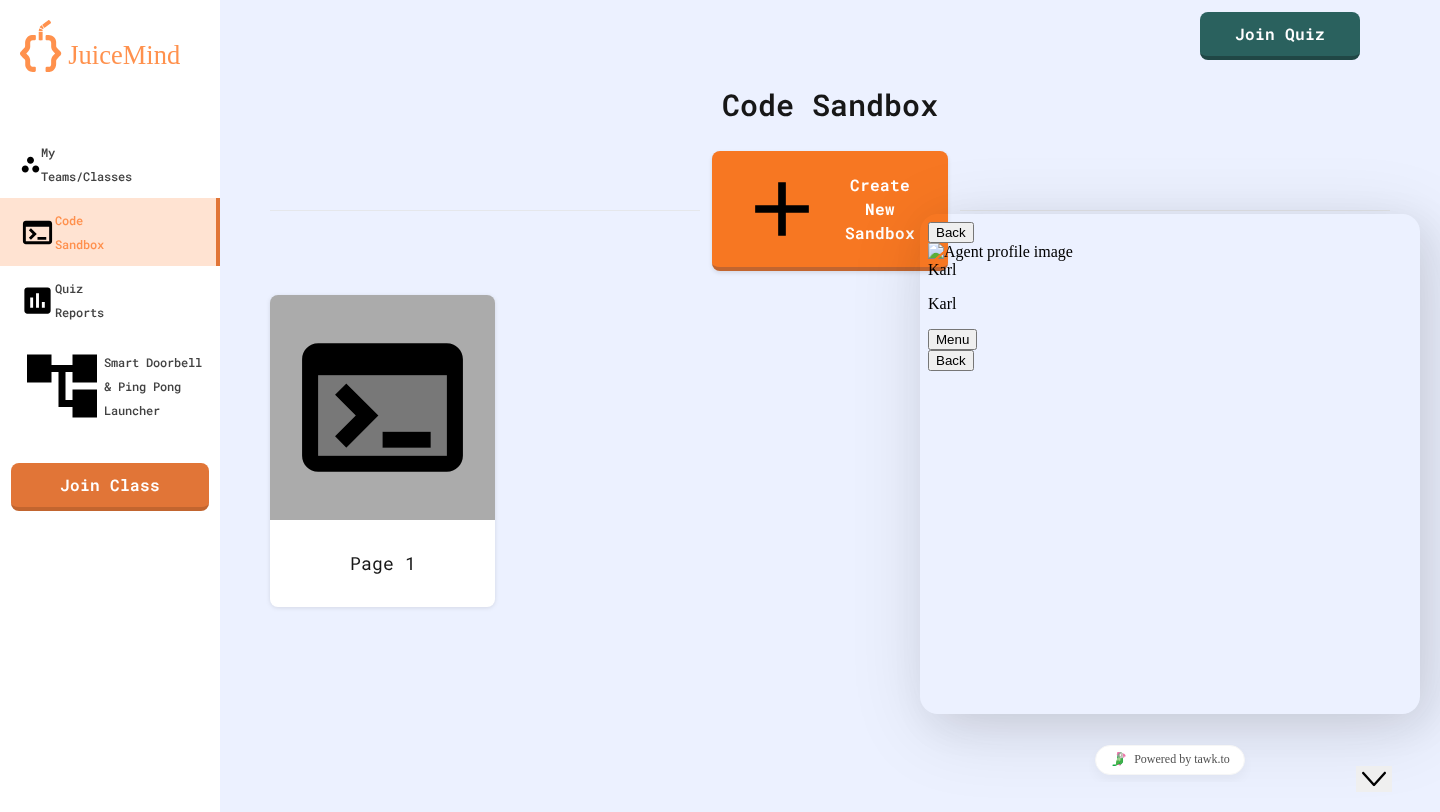 click on "Back" at bounding box center [951, 232] 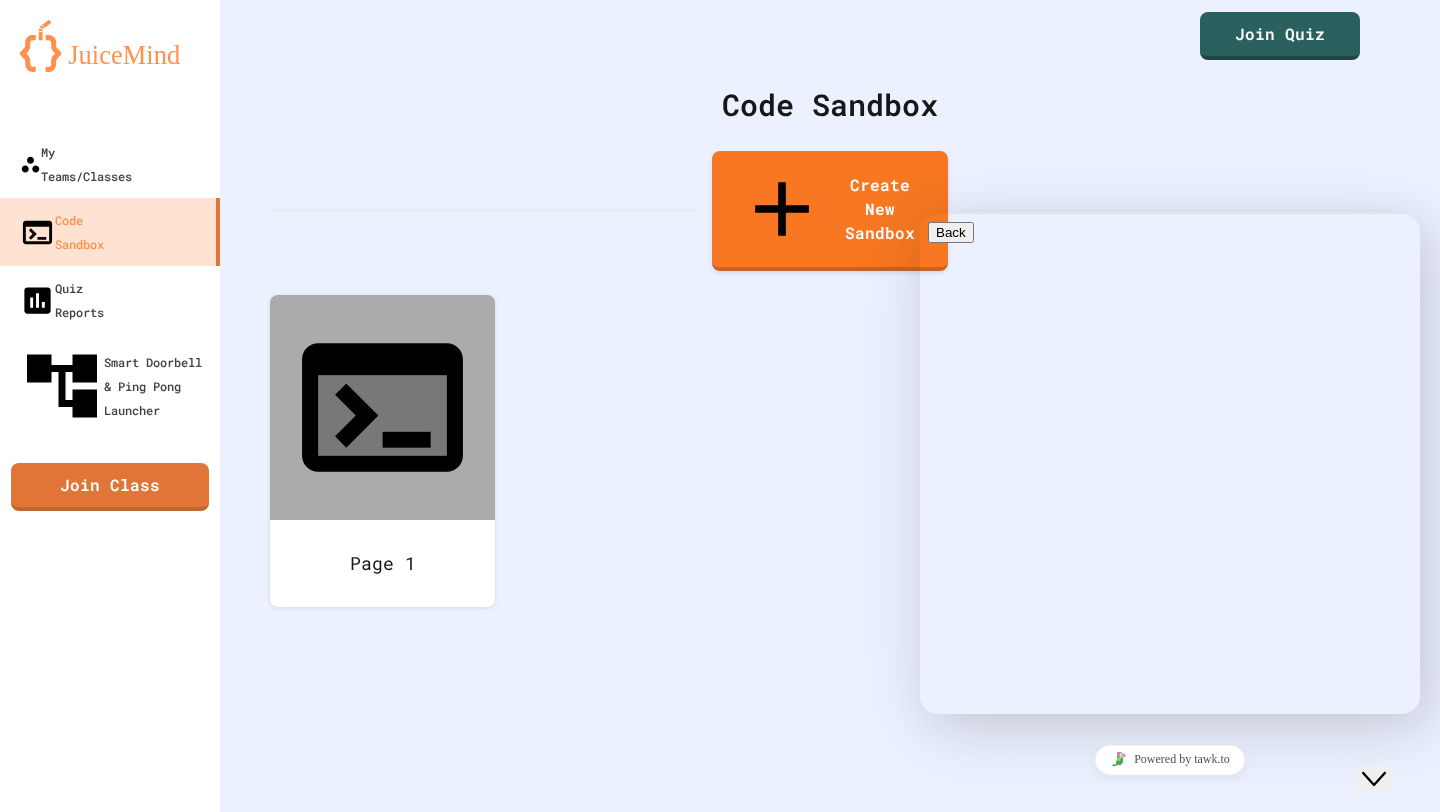 click on "You ( [TIME] ago )" at bounding box center (1190, 896) 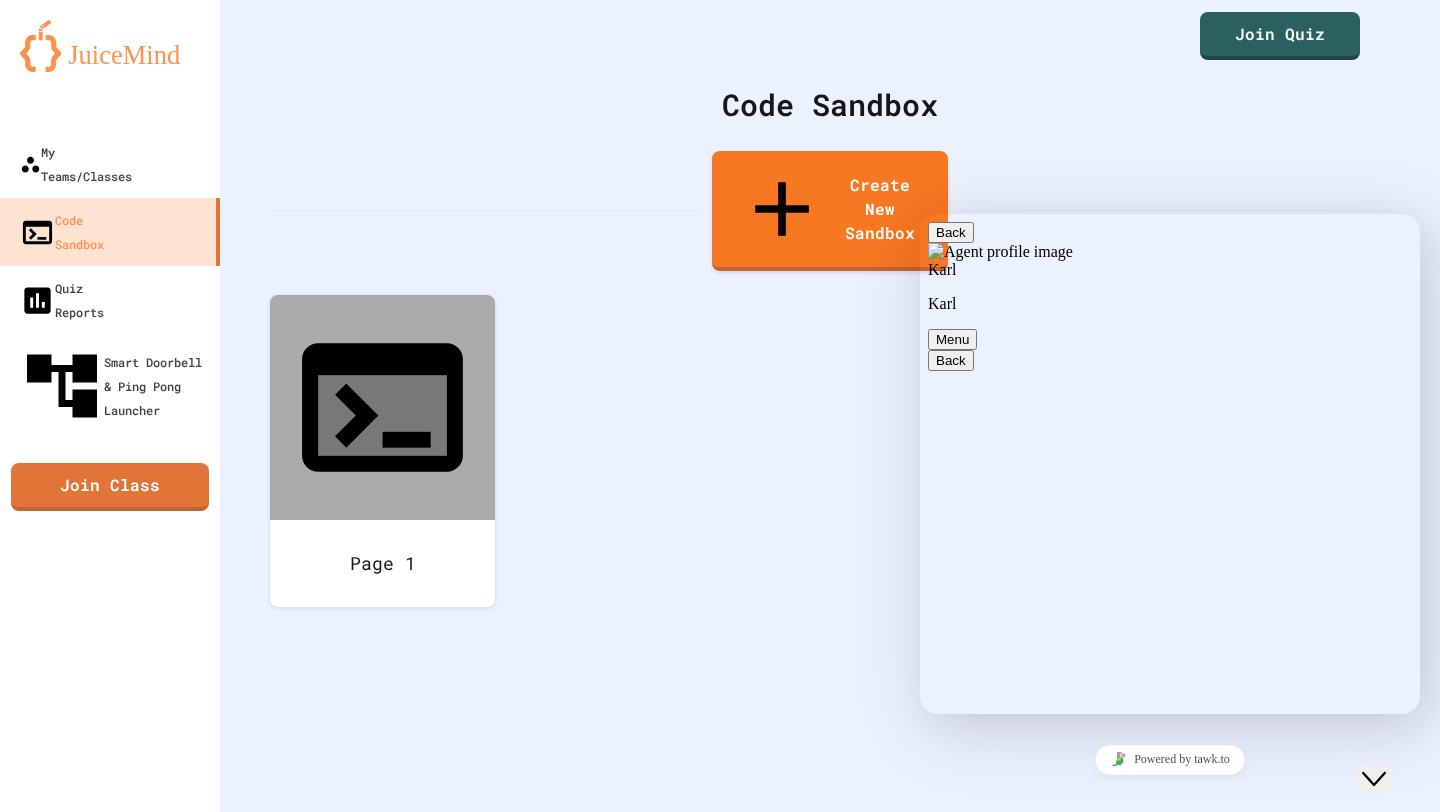 click on "Back" at bounding box center (951, 232) 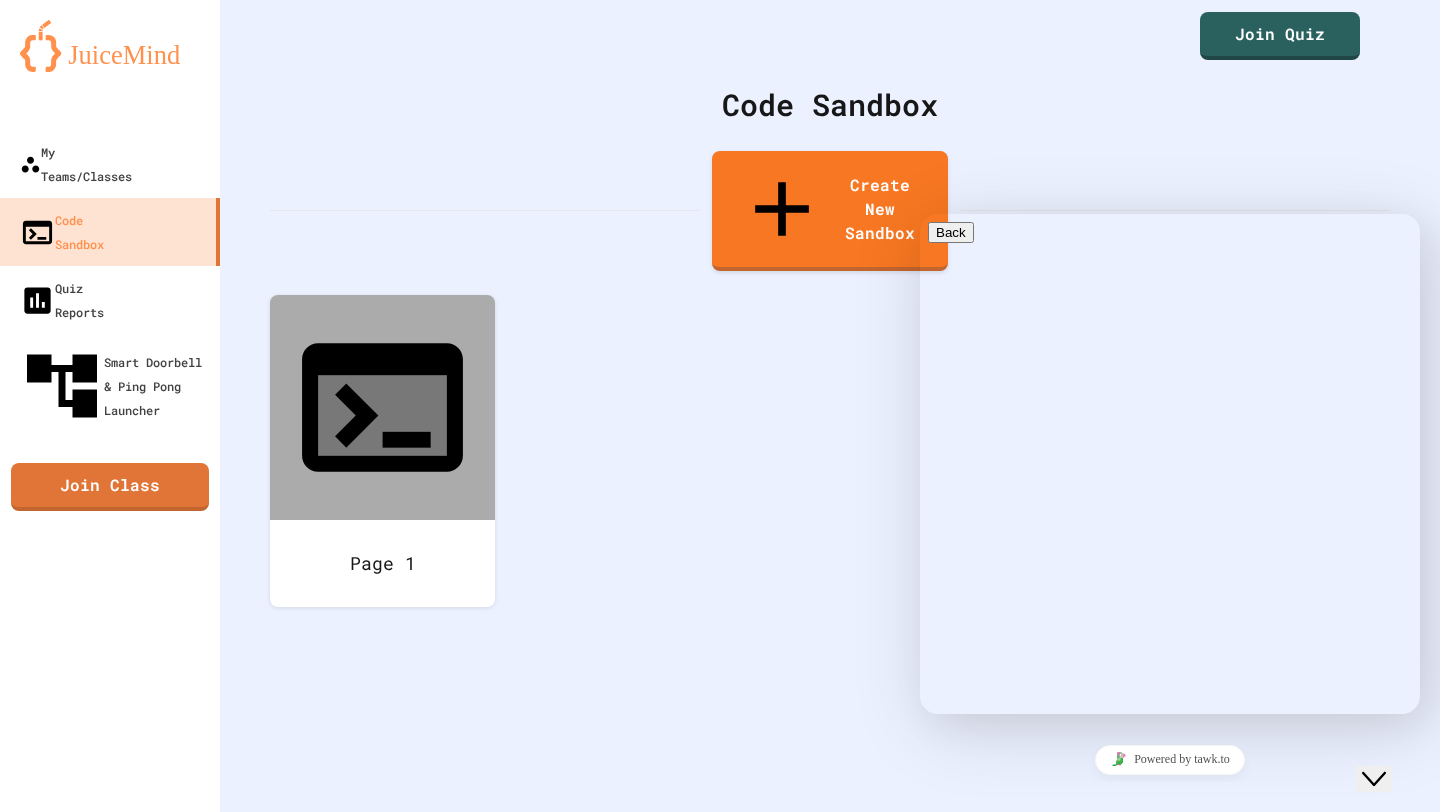 click at bounding box center (936, 973) 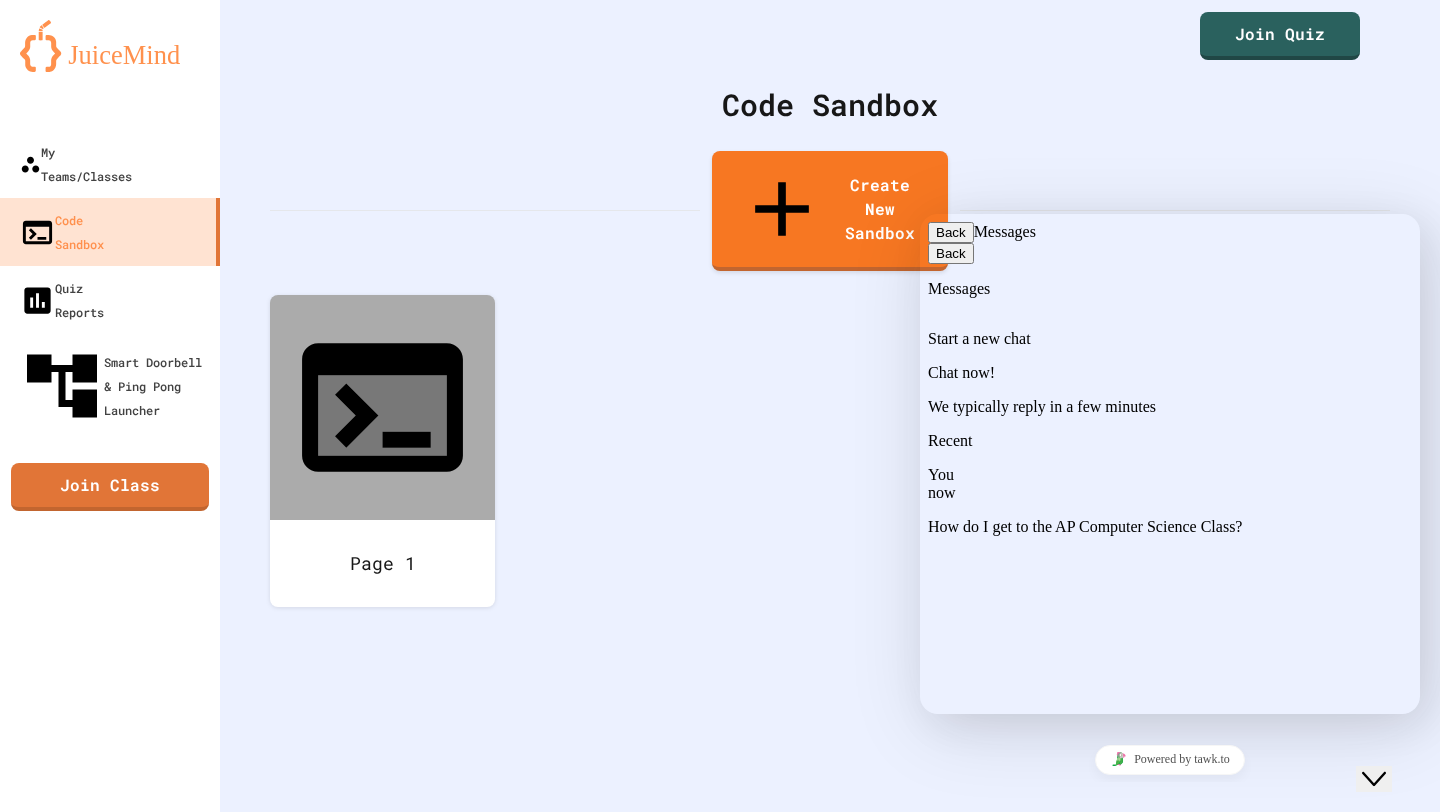 click on "We typically reply in a few minutes" at bounding box center [1170, 407] 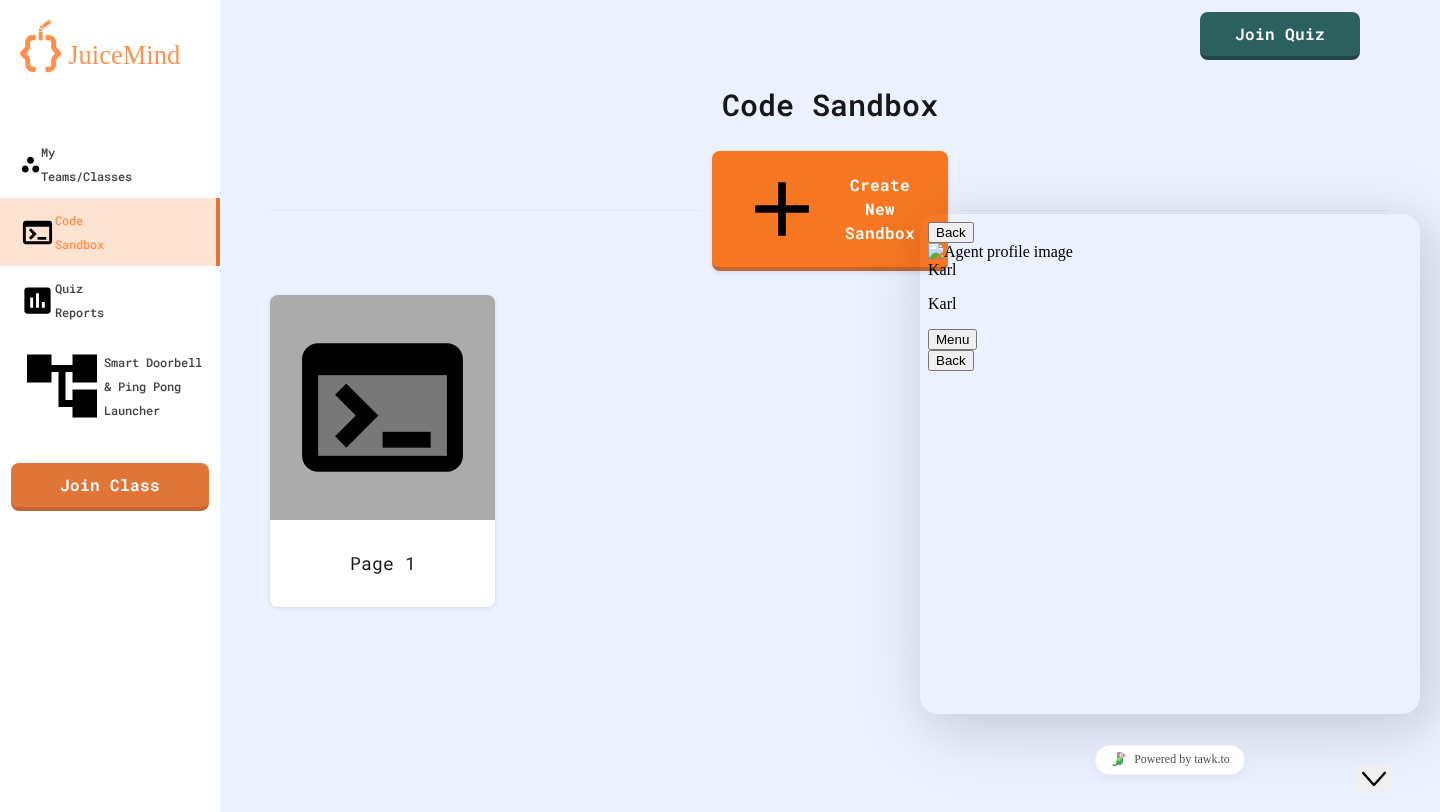 click on "Create New Sandbox" at bounding box center (830, 211) 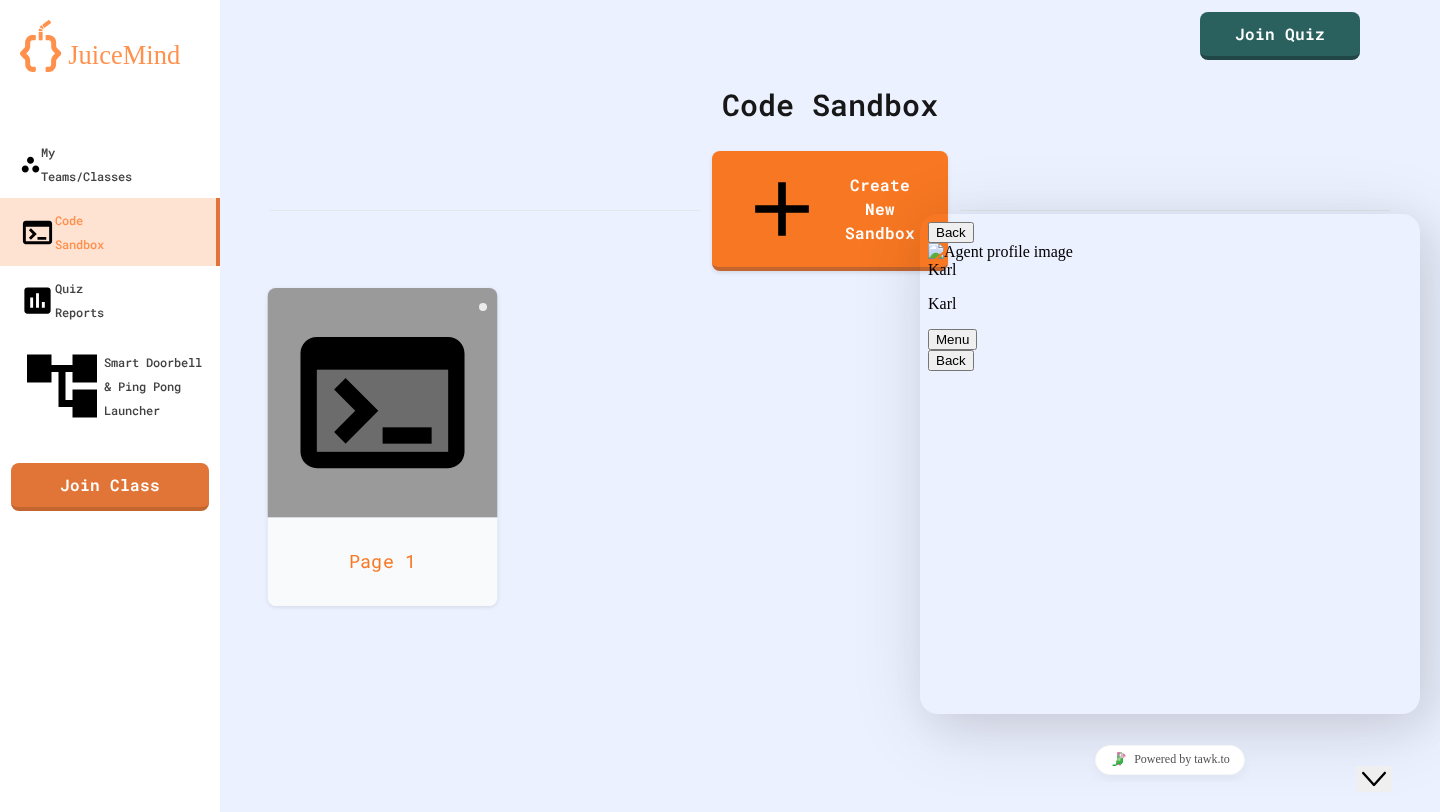 click on "Page 1" at bounding box center [383, 561] 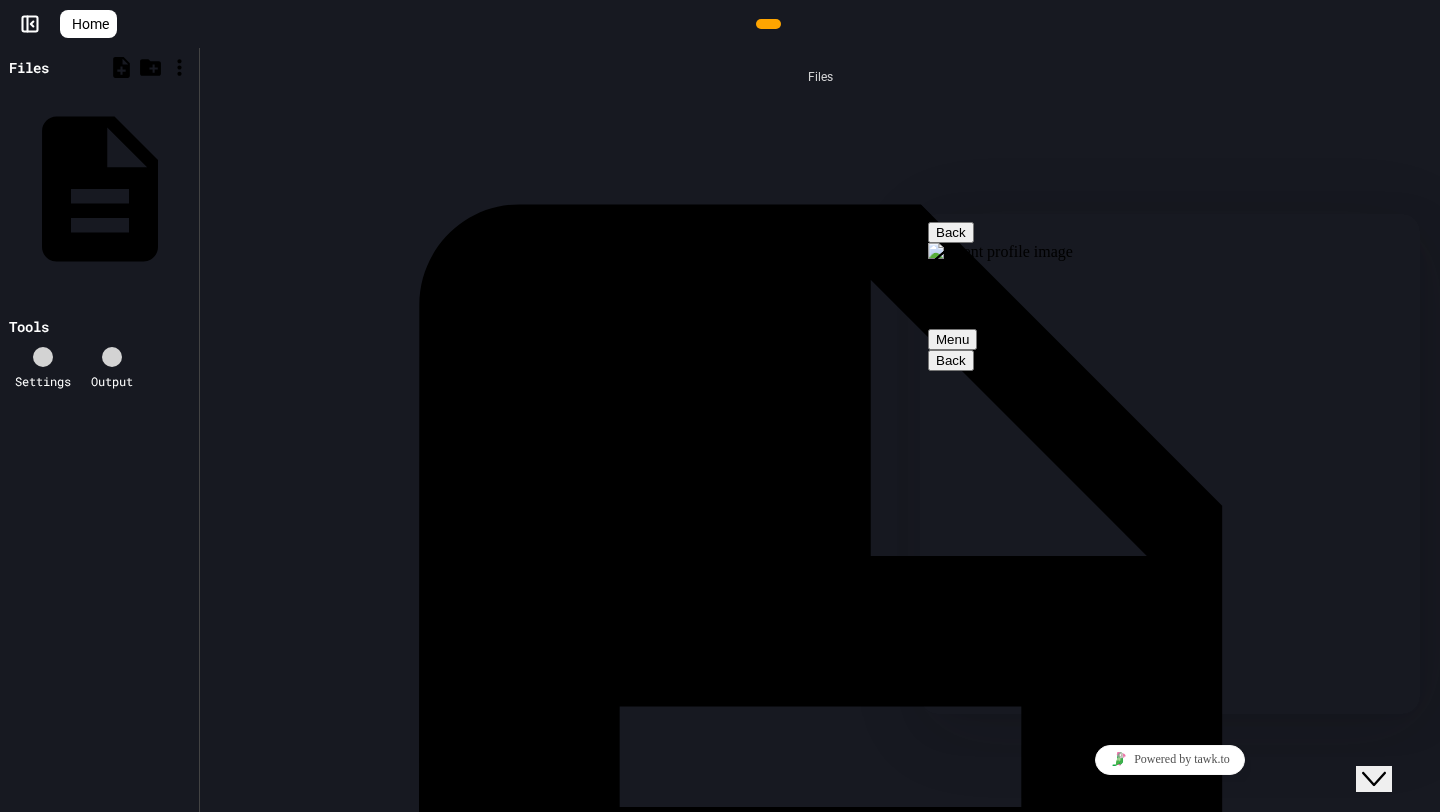 click on "Back" at bounding box center (951, 232) 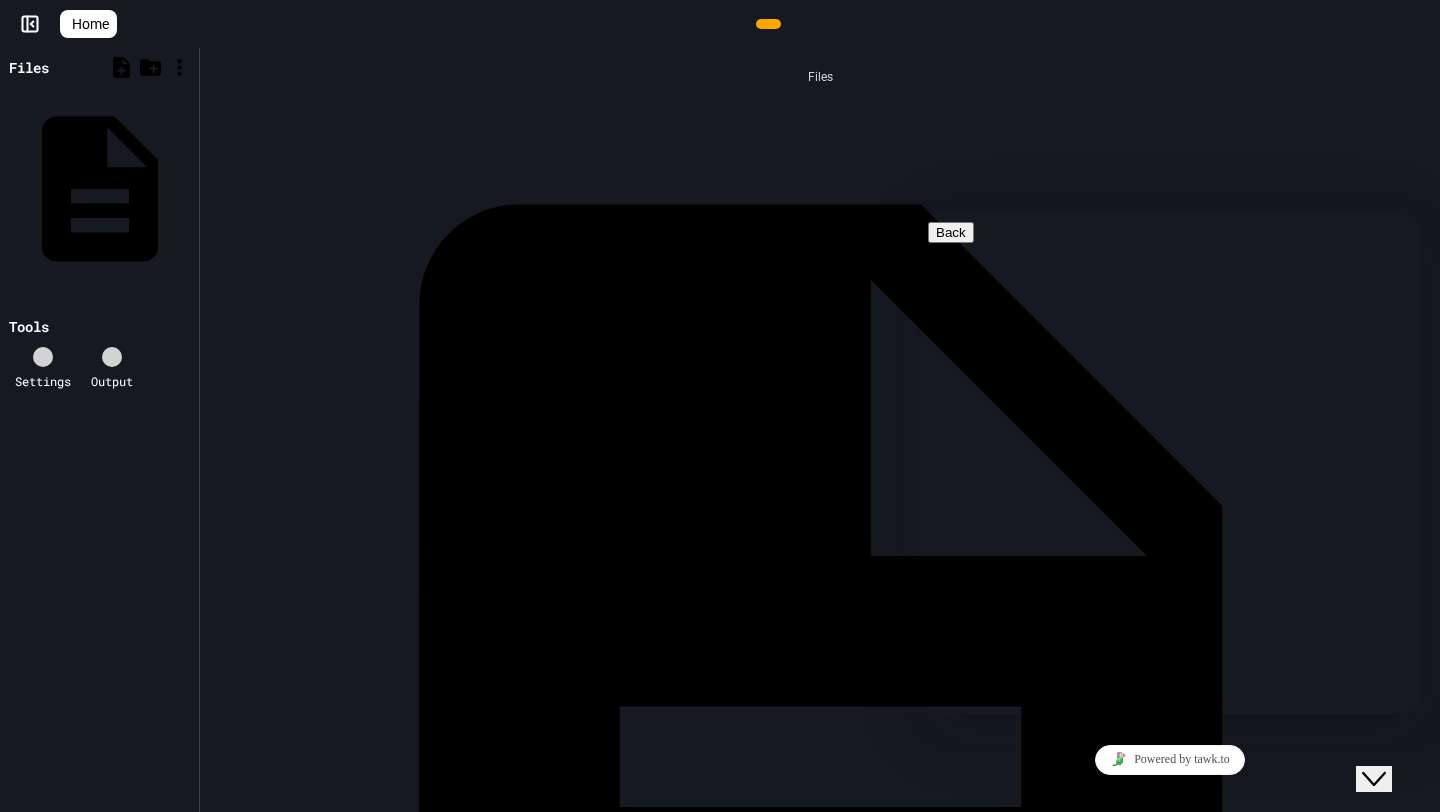 click on "Files HelloWorld.java" at bounding box center [820, 430] 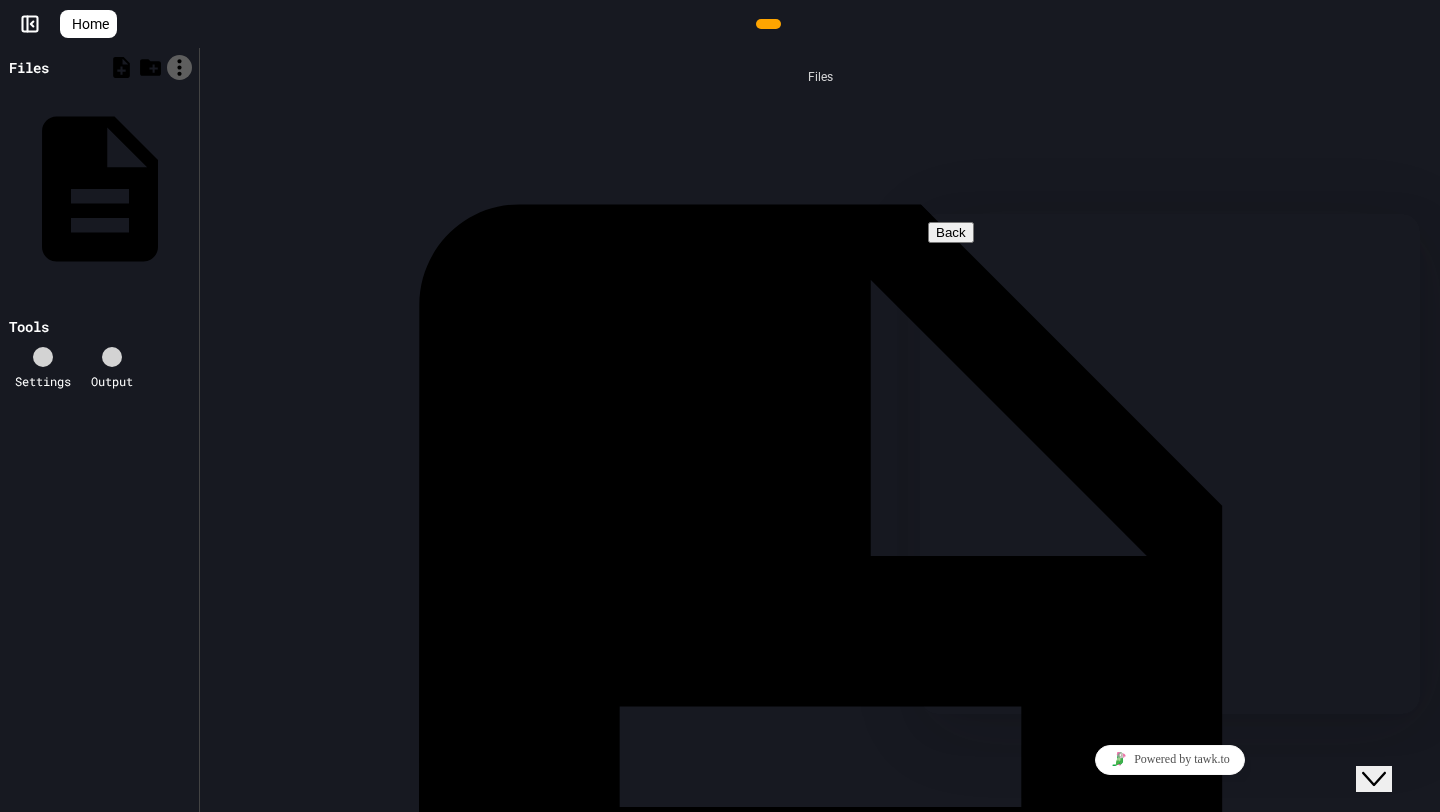 click 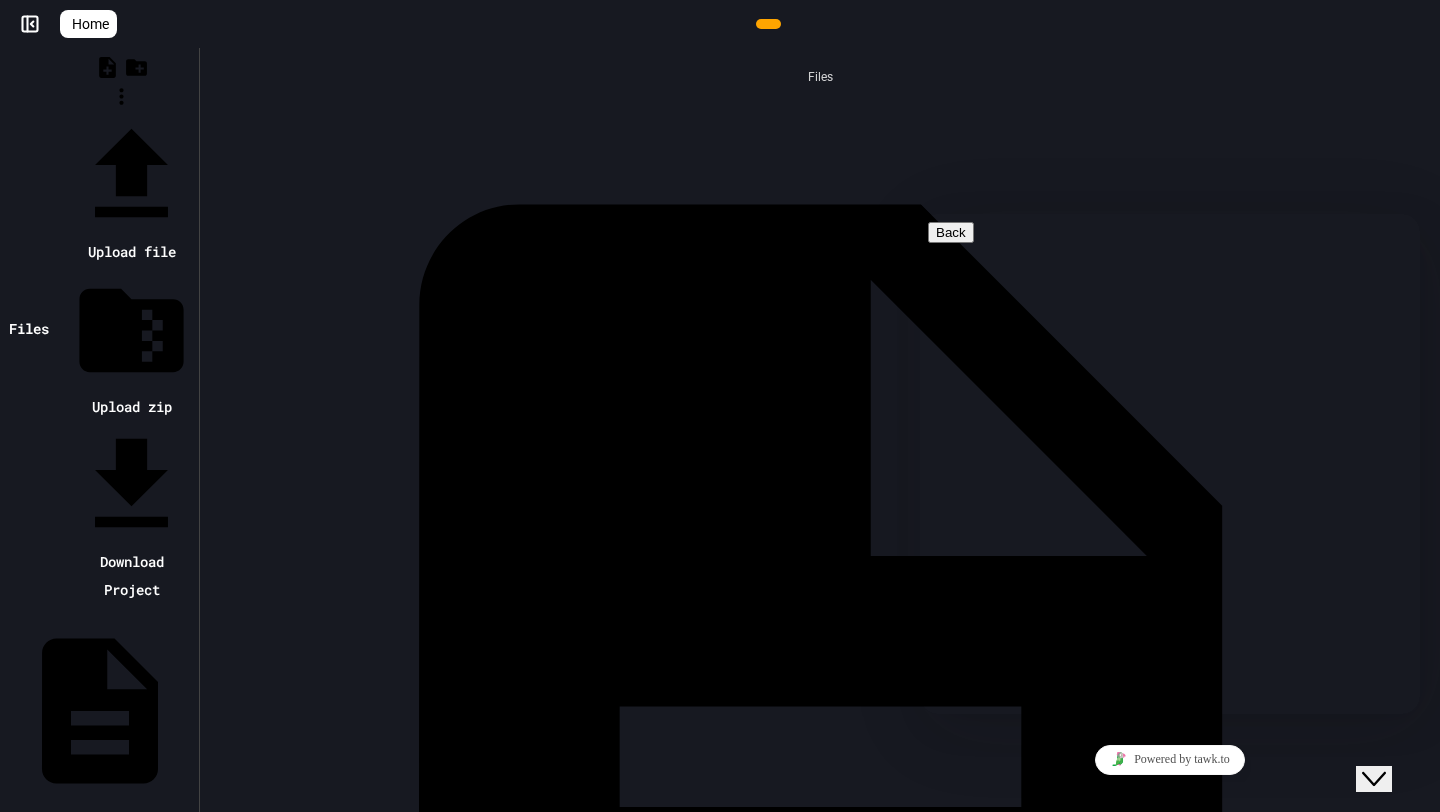click at bounding box center [121, 113] 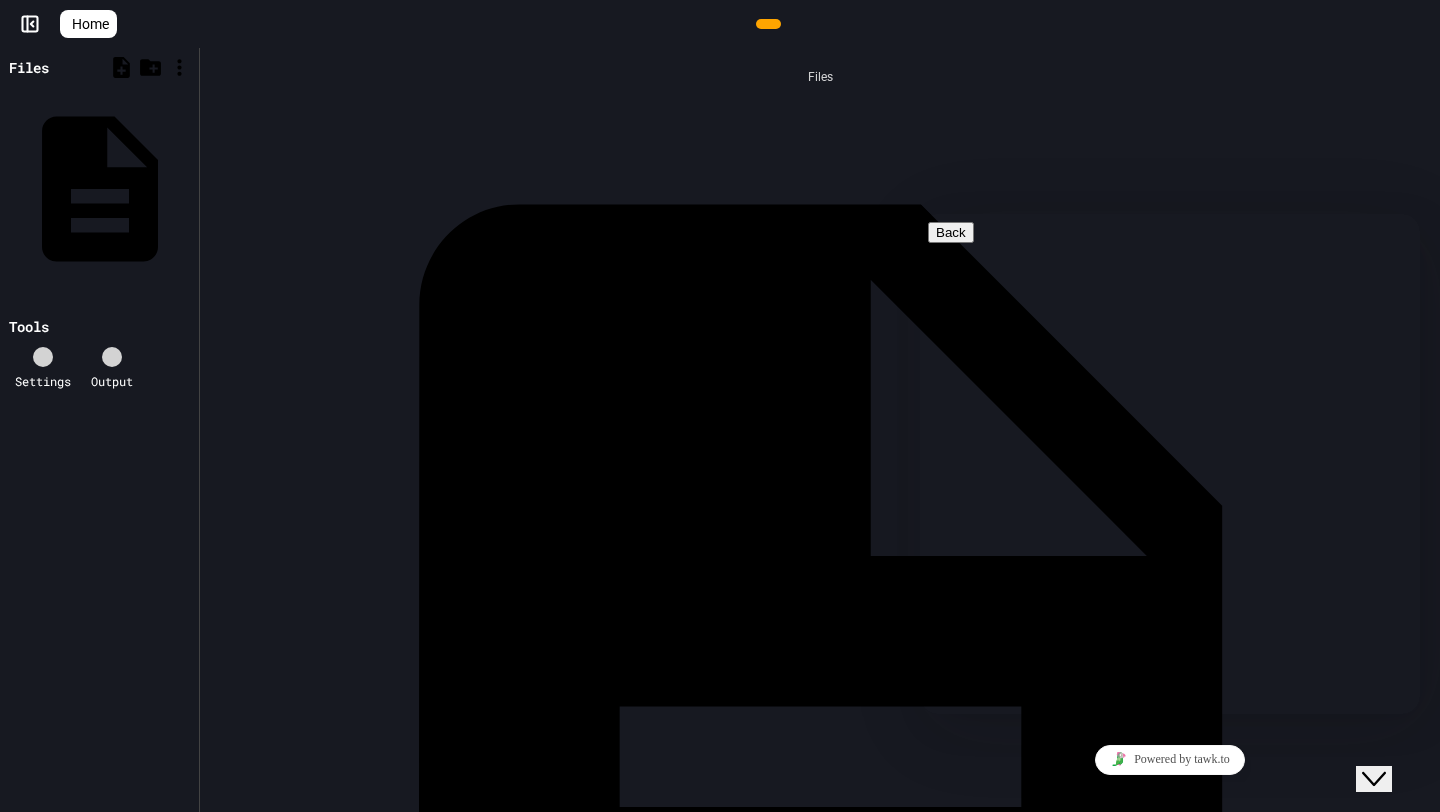 click 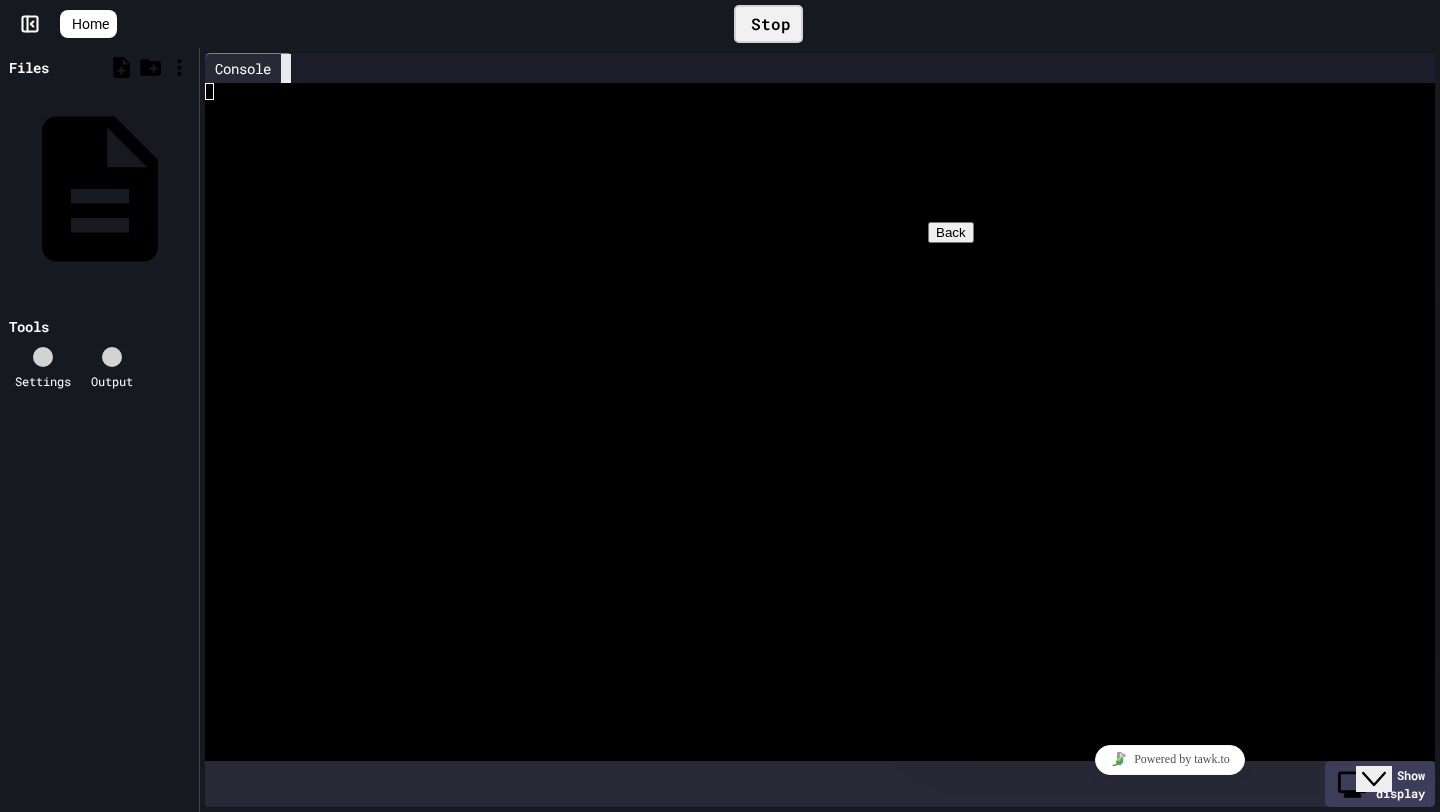 click 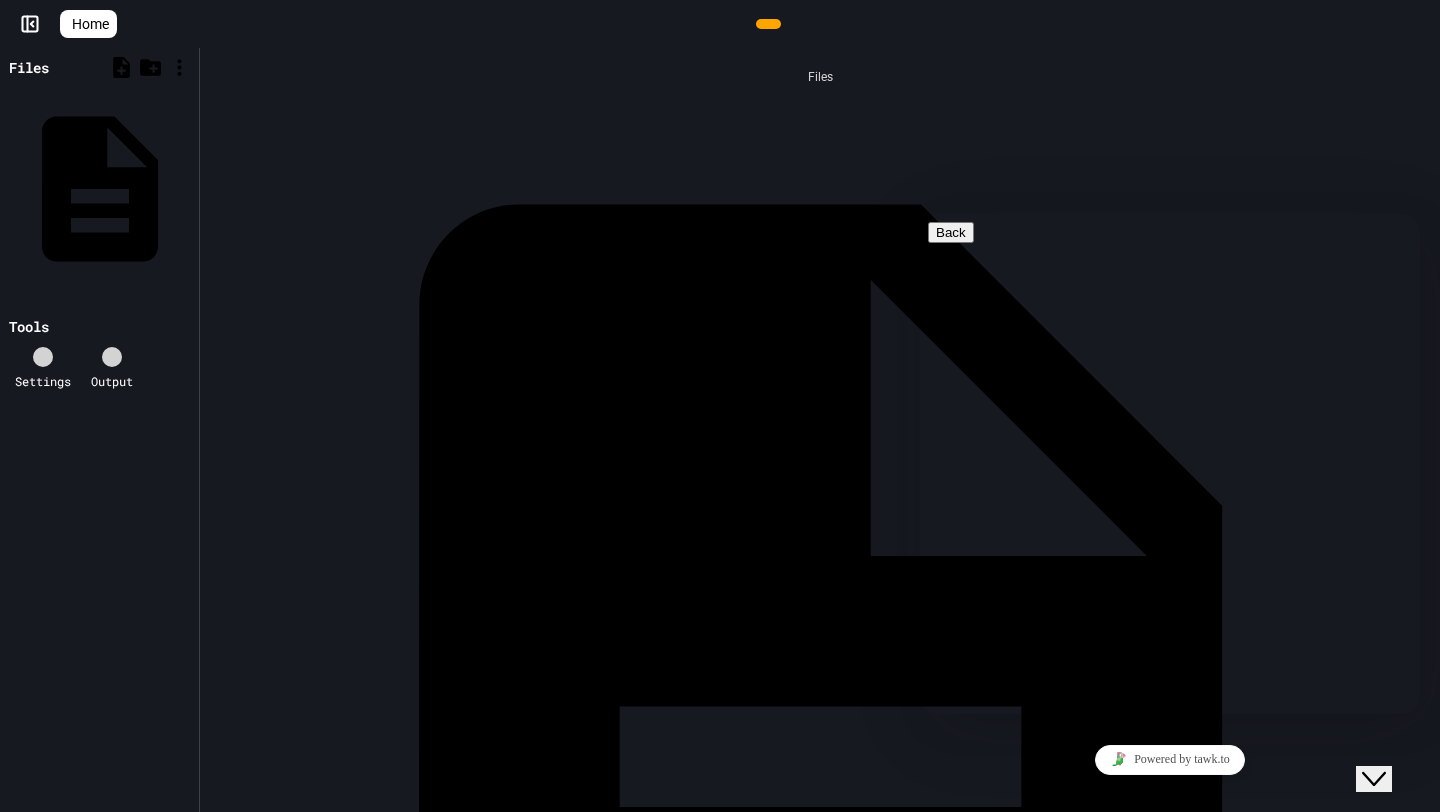 click on "HelloWorld.java" at bounding box center (1428, 707) 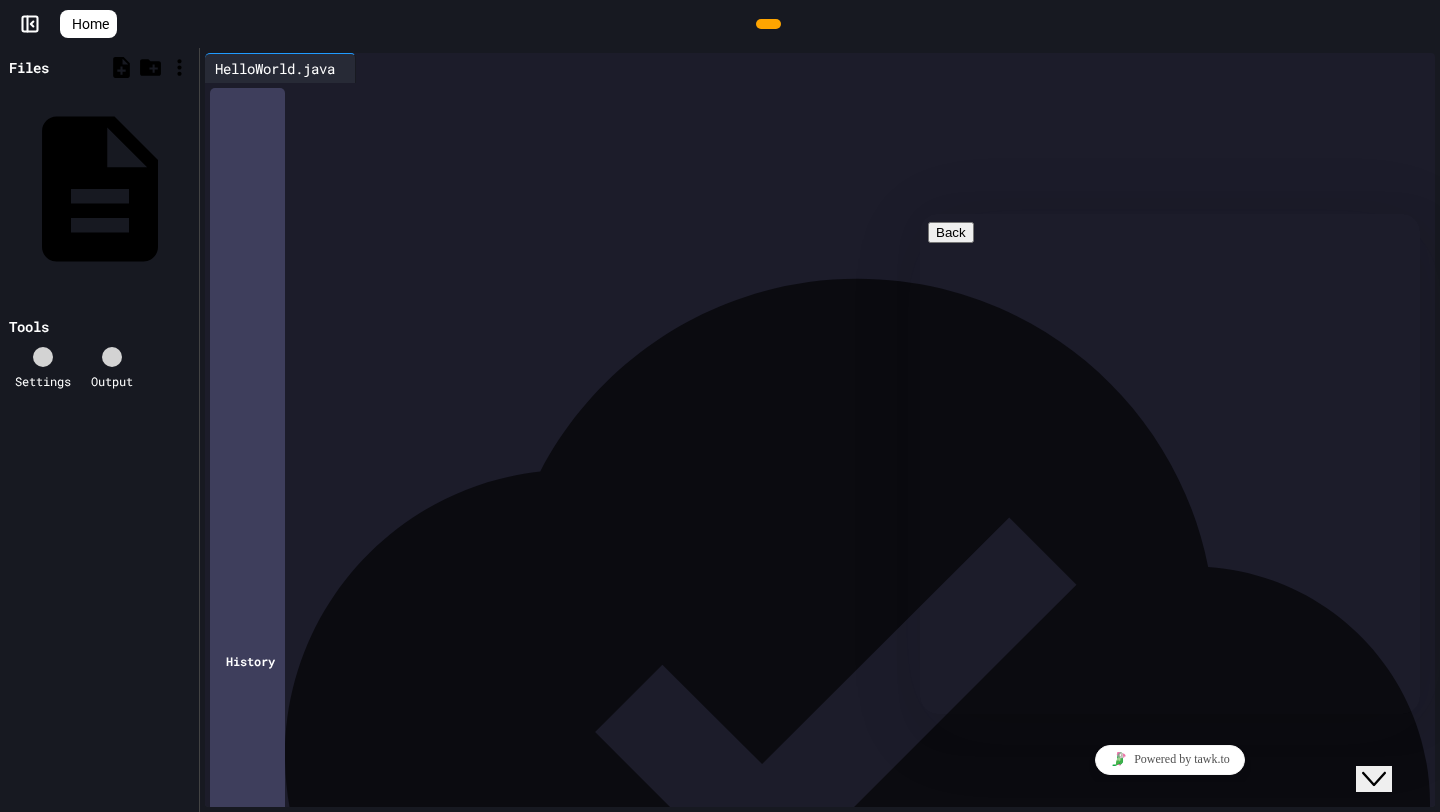 click at bounding box center (768, 24) 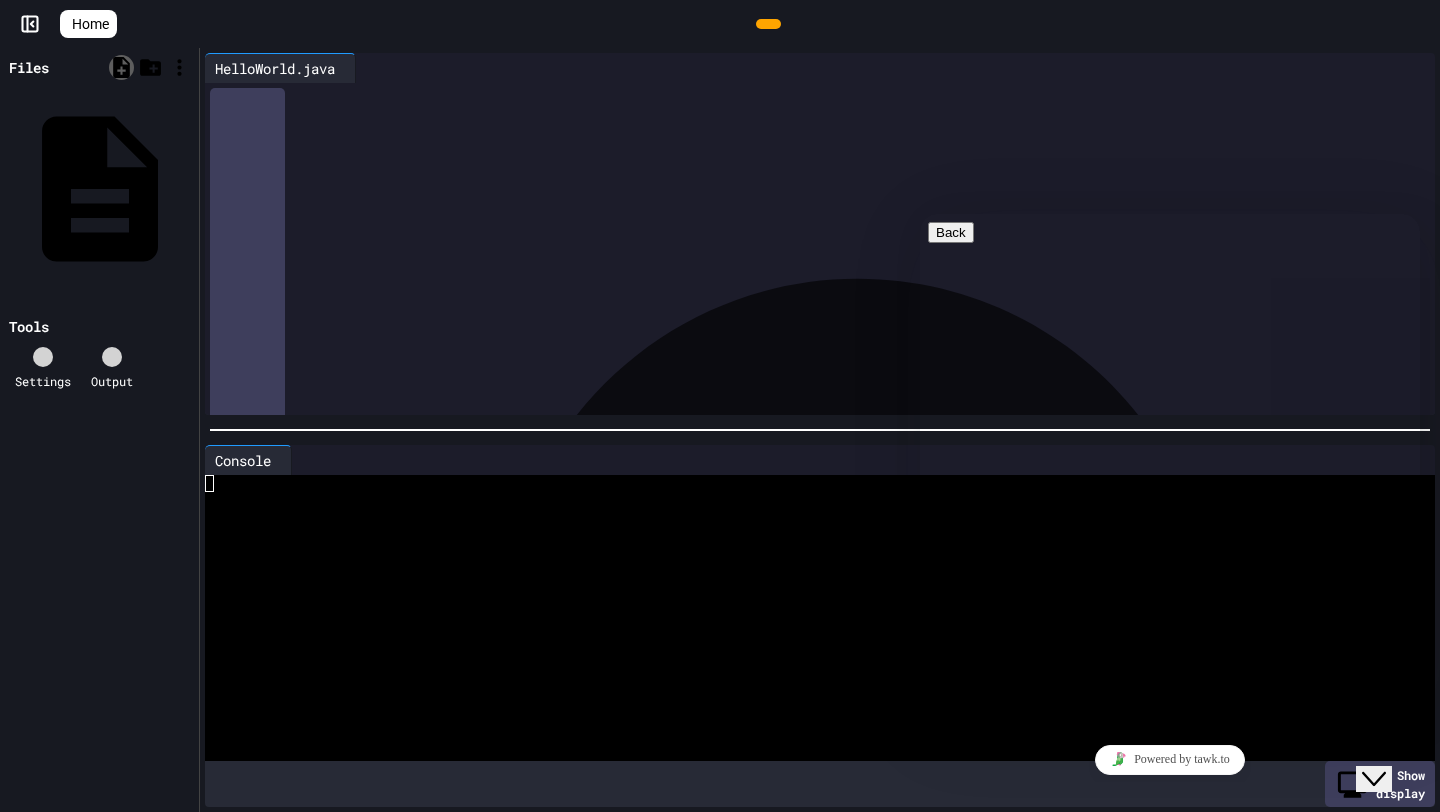 click 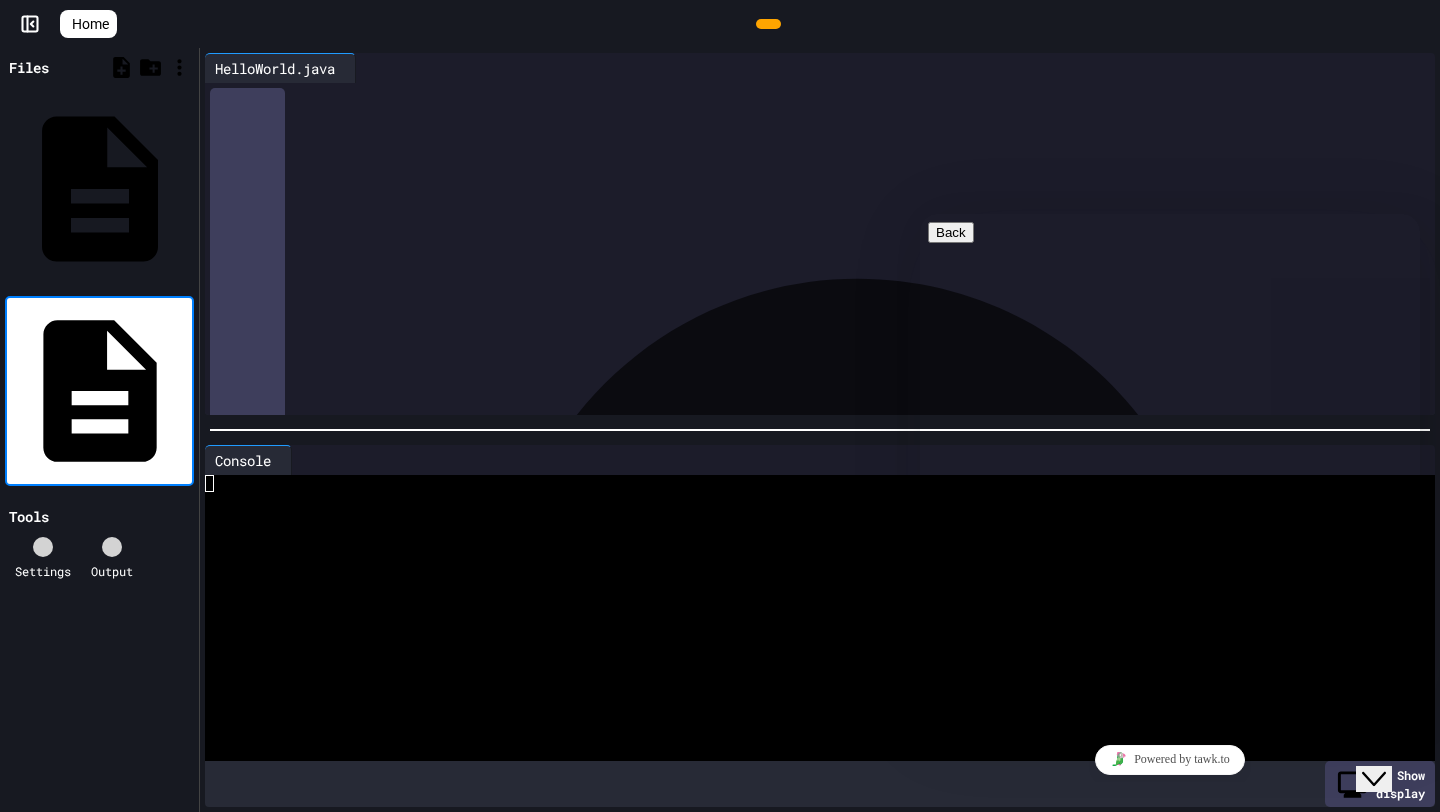 type on "*" 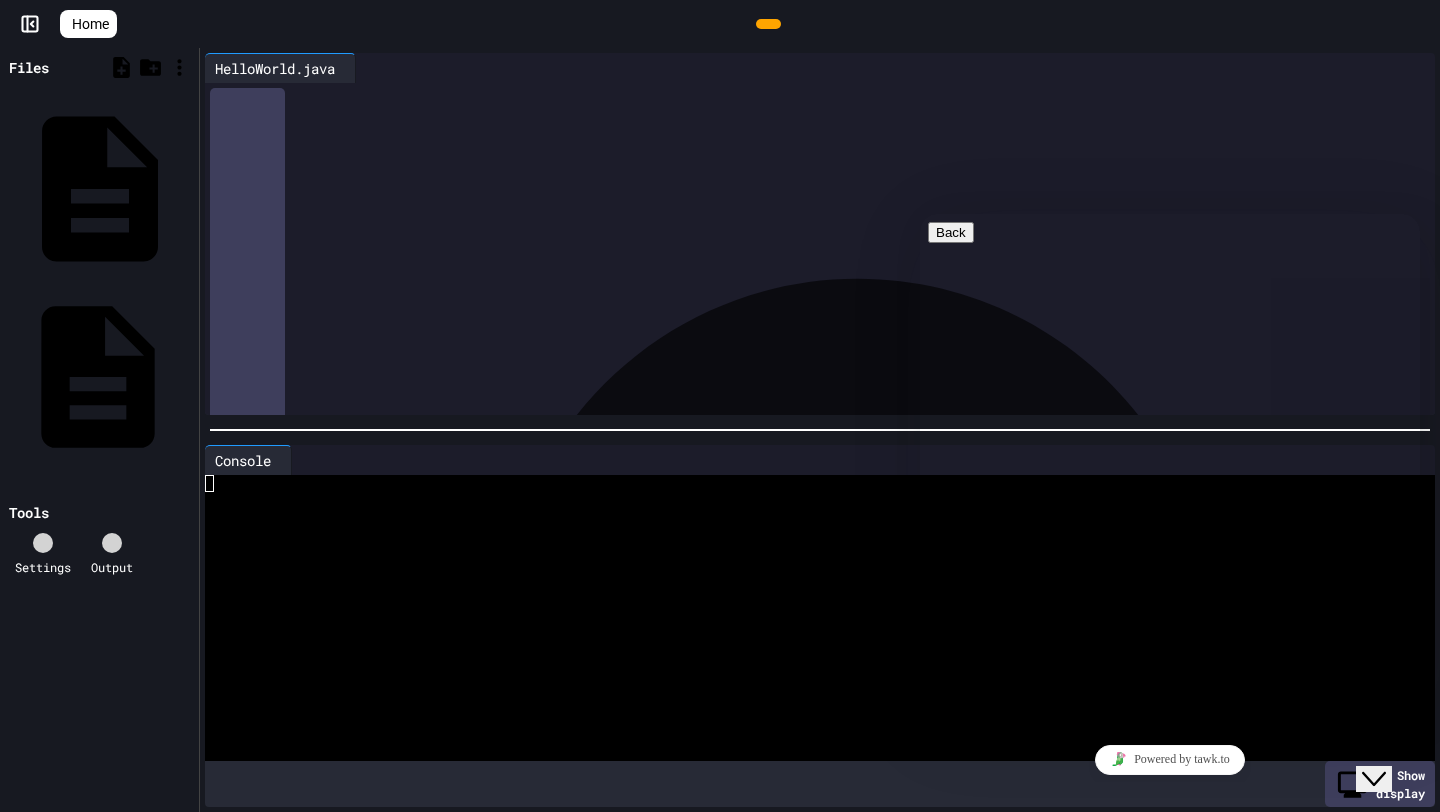click on "Robotics.java" at bounding box center (99, 377) 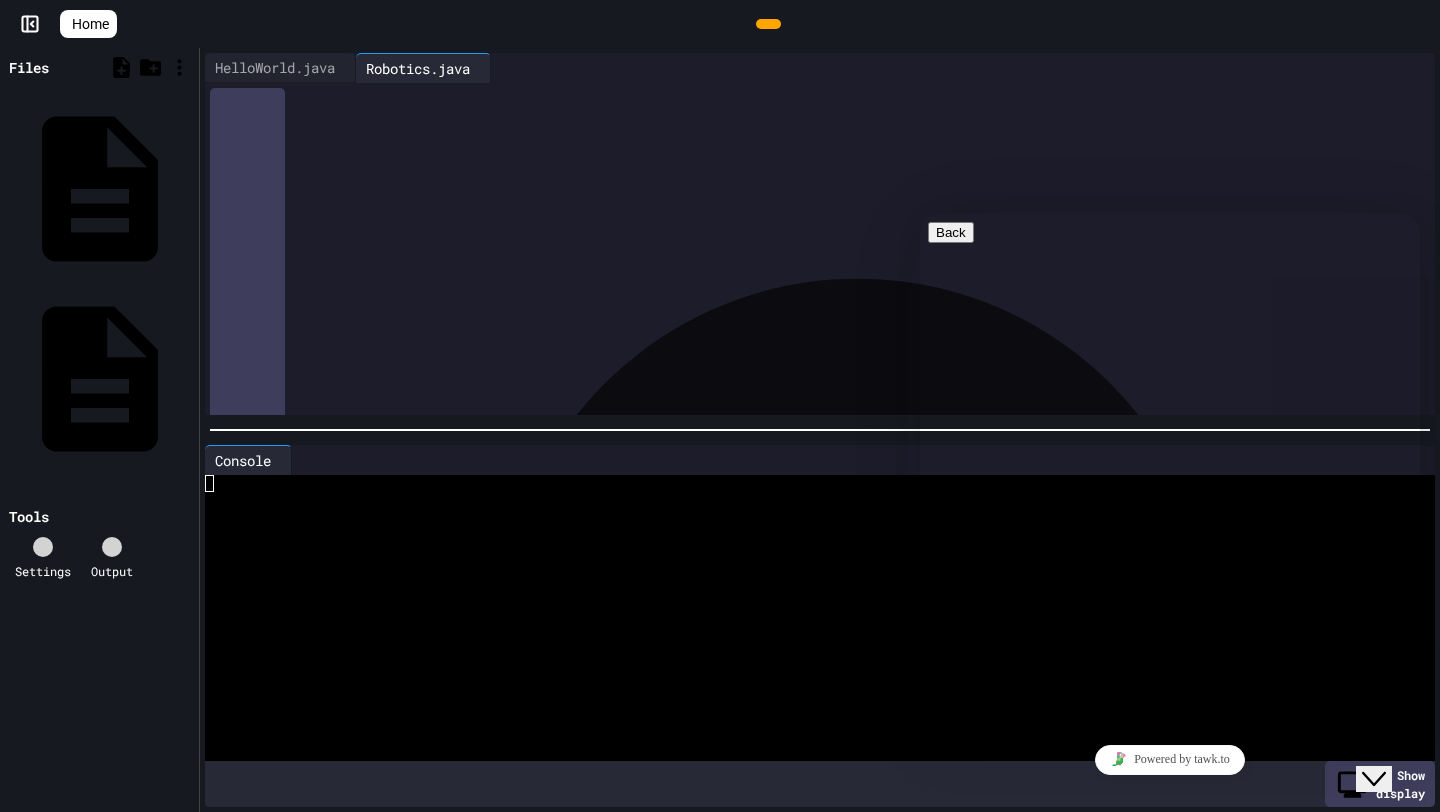 click on "Close Chat This icon closes the chat window." 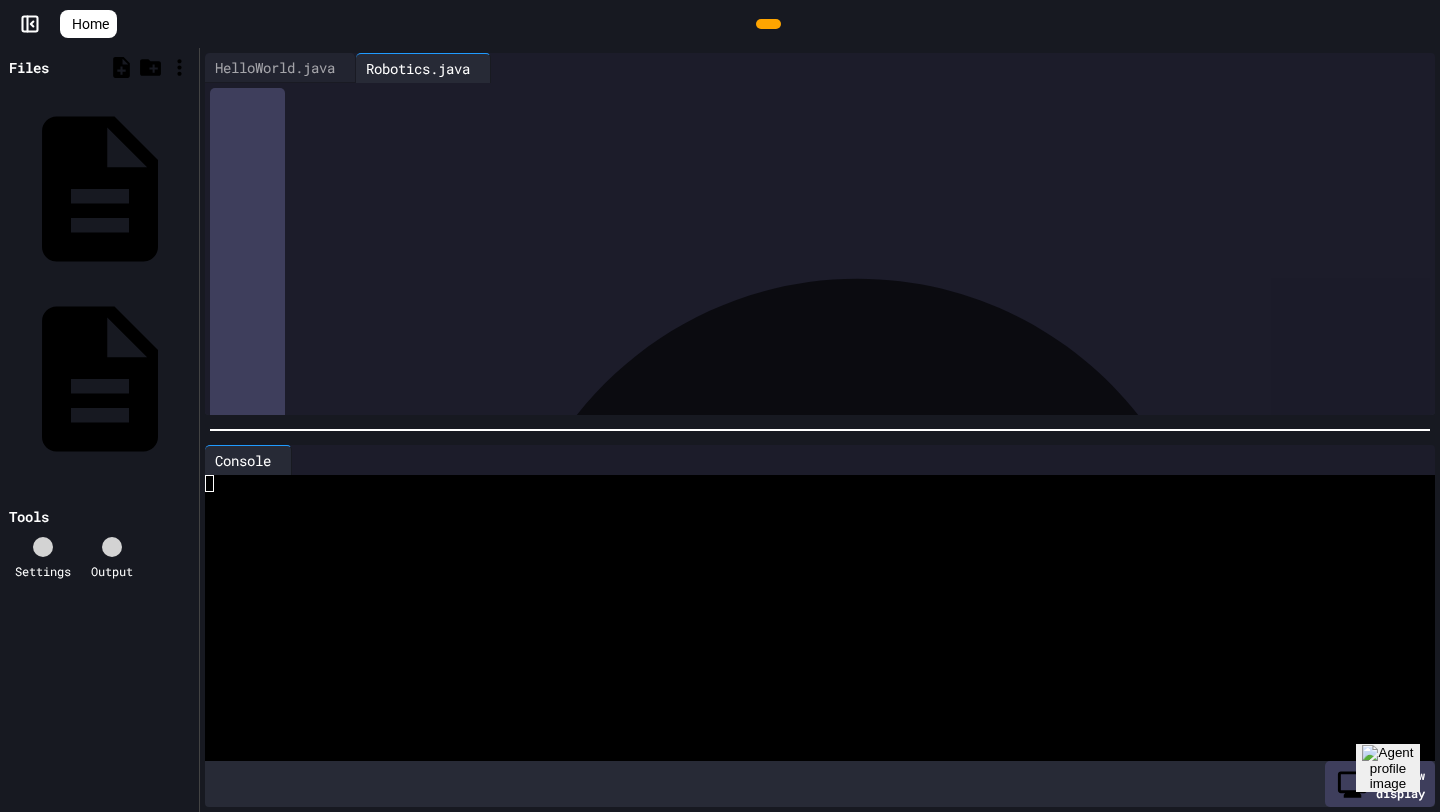 click 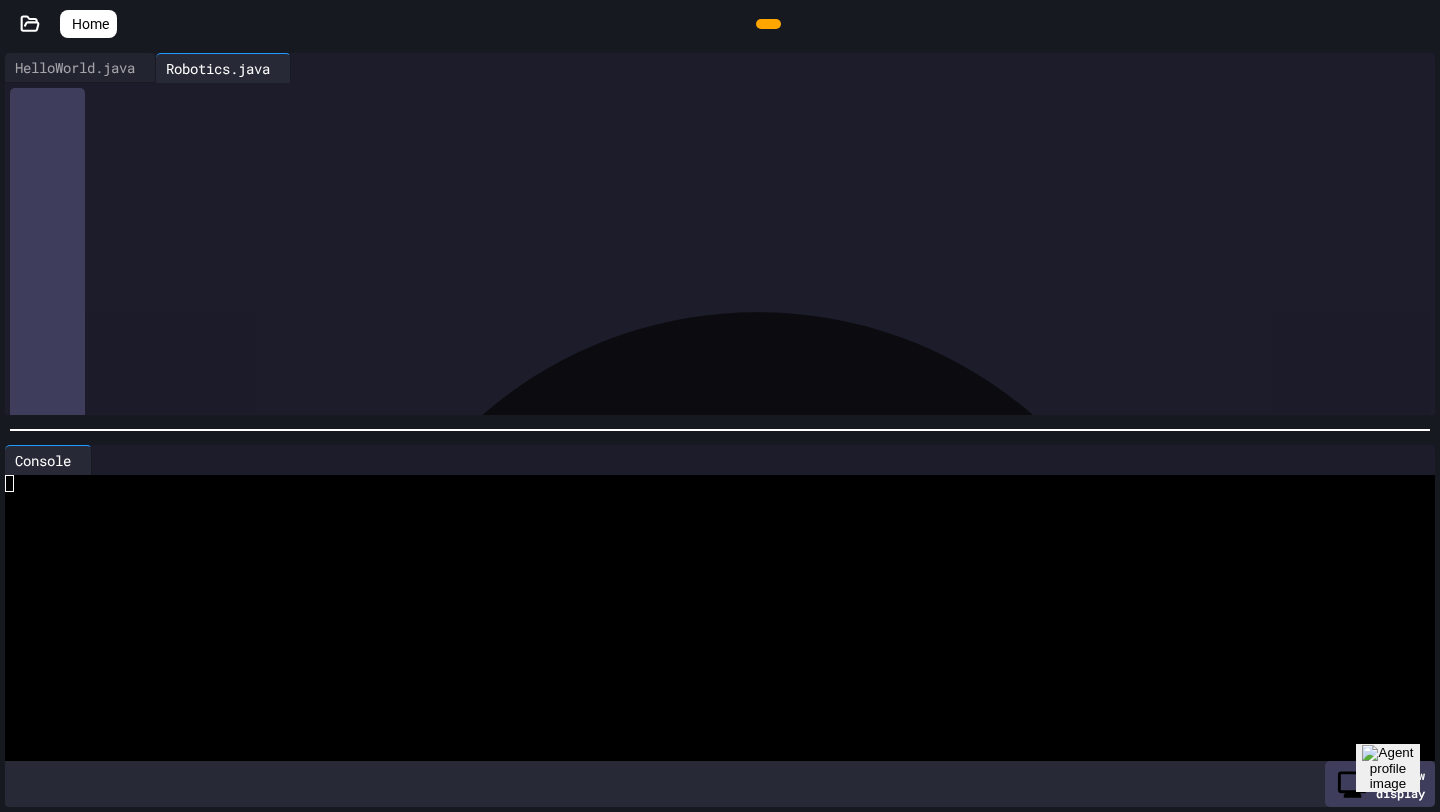 click 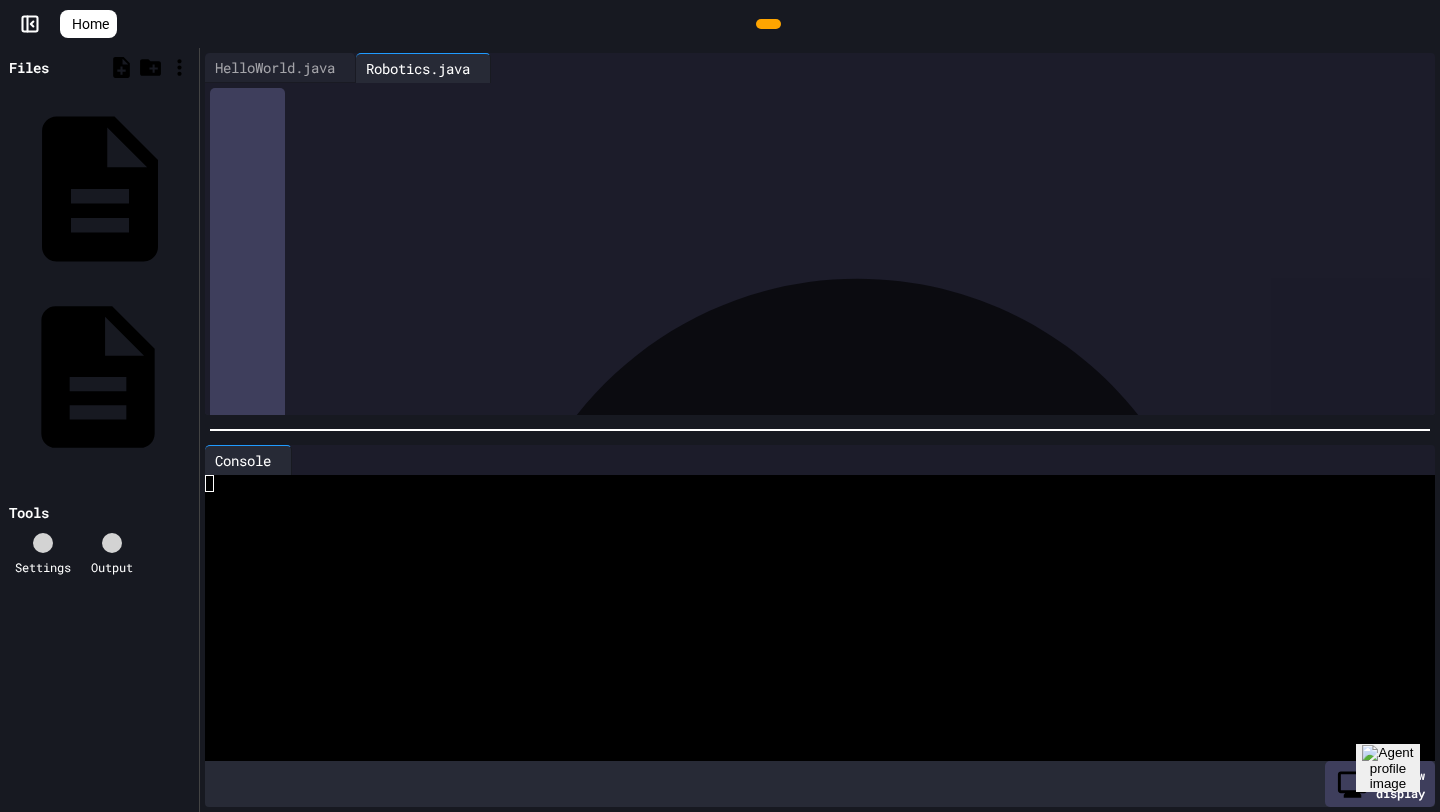 click 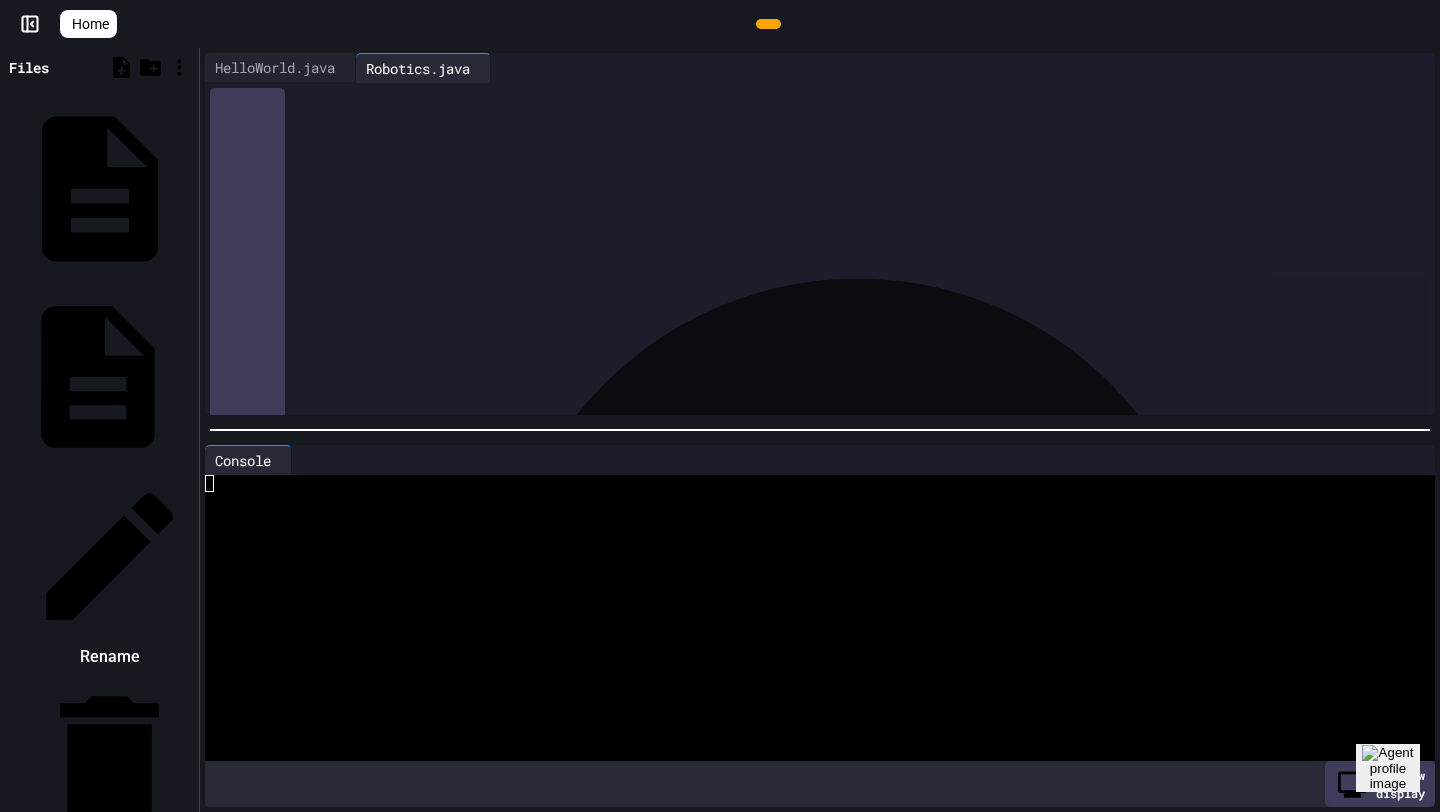 click on "Delete" at bounding box center [109, 775] 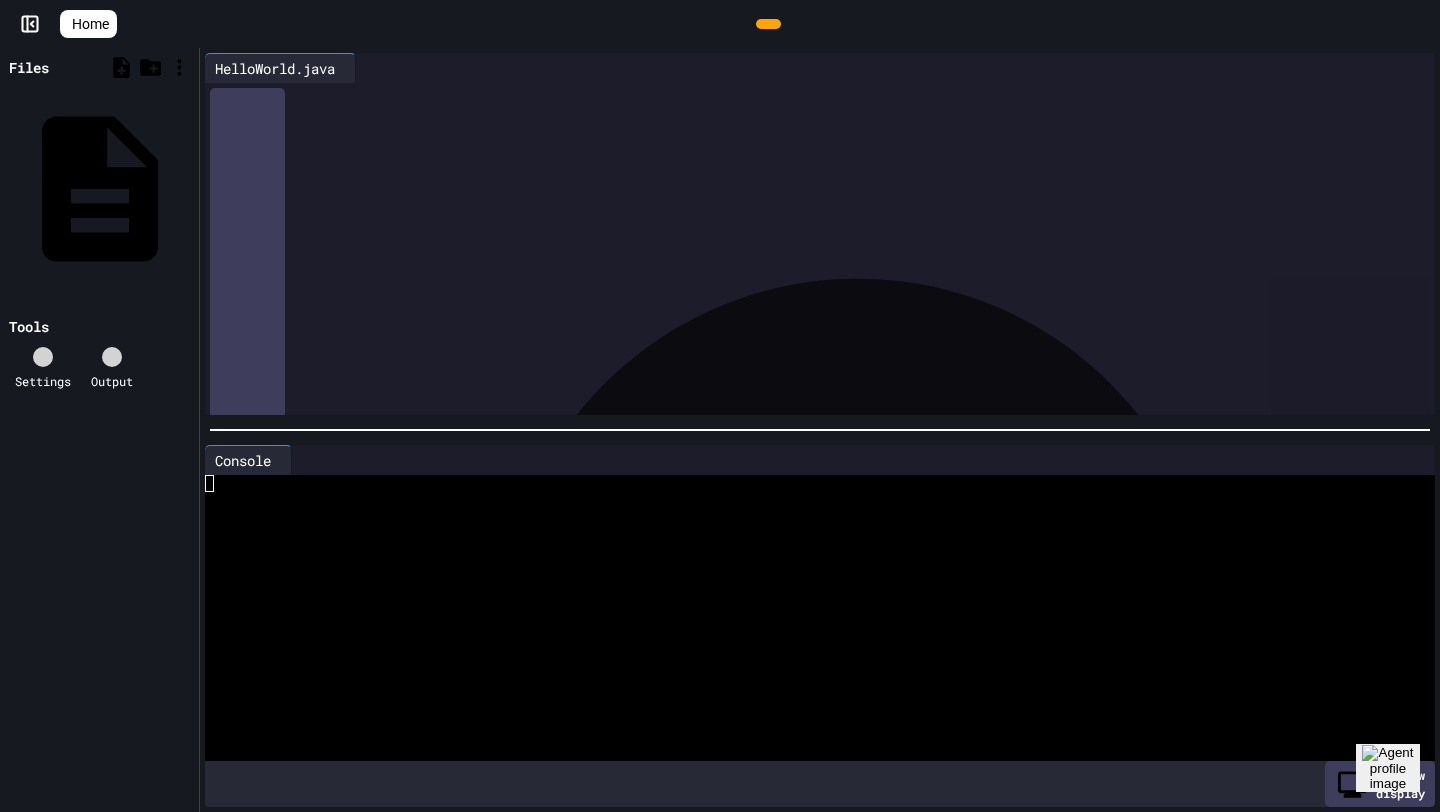click at bounding box center [112, 357] 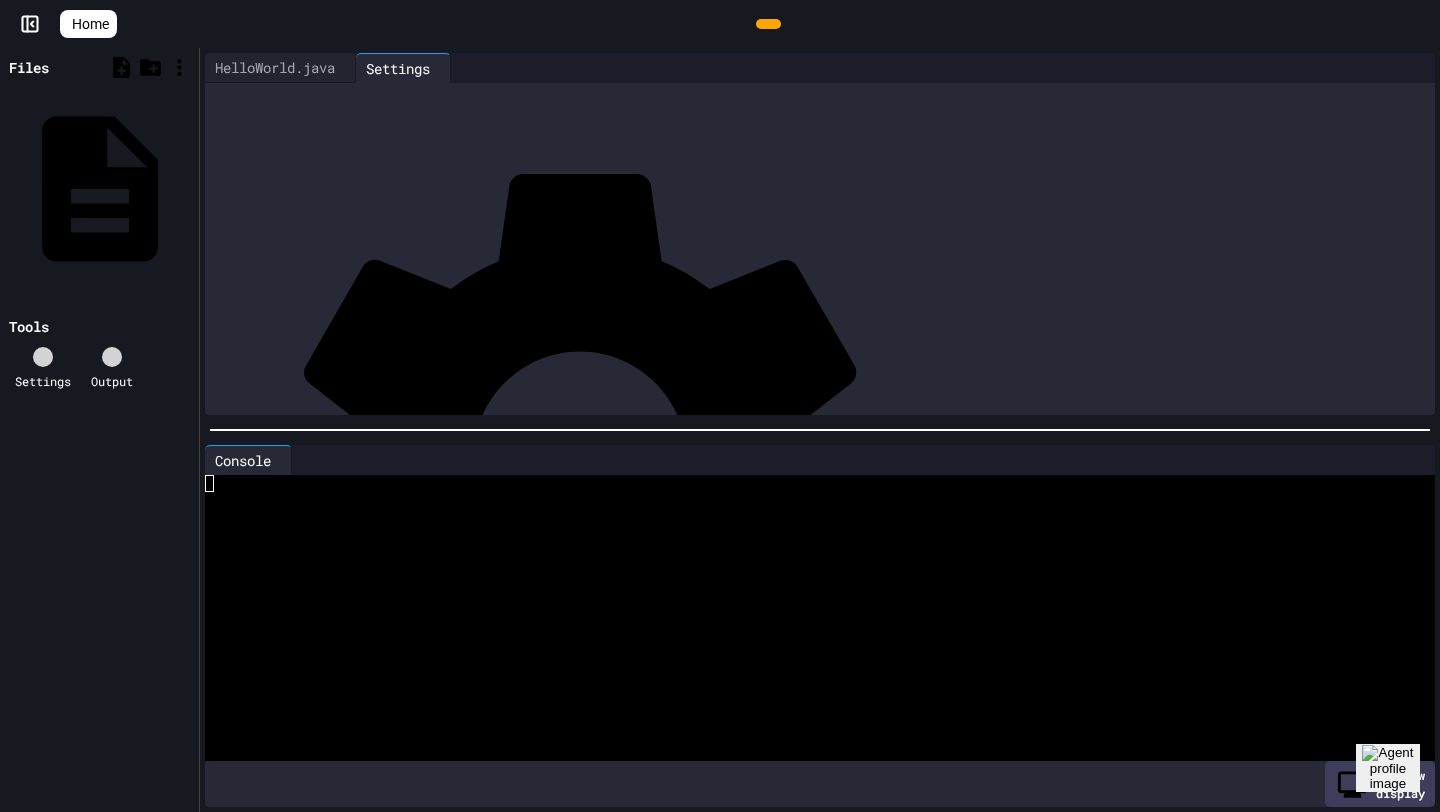 click on "Main.java" at bounding box center [325, 1608] 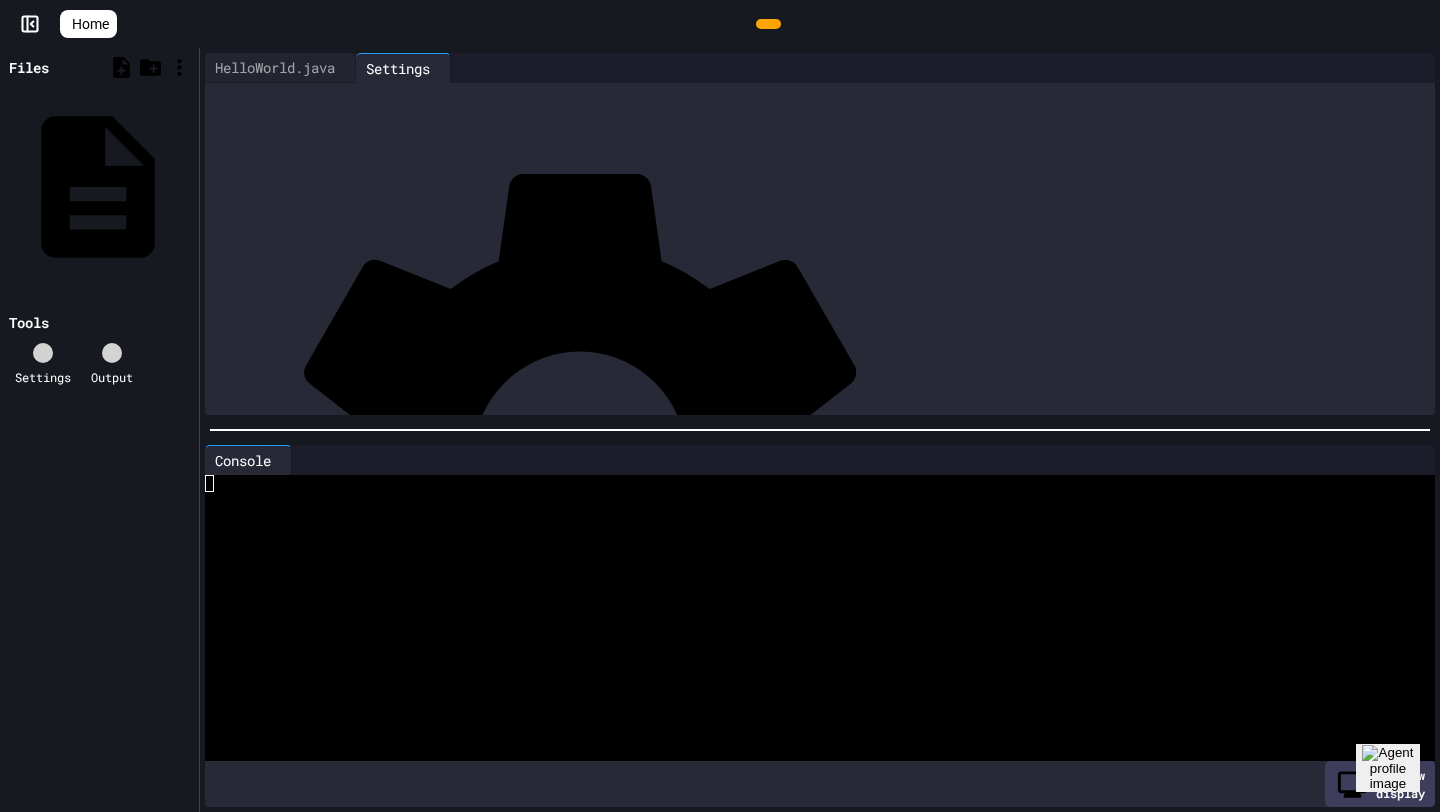 click on "HelloWorld.java" at bounding box center [188, 187] 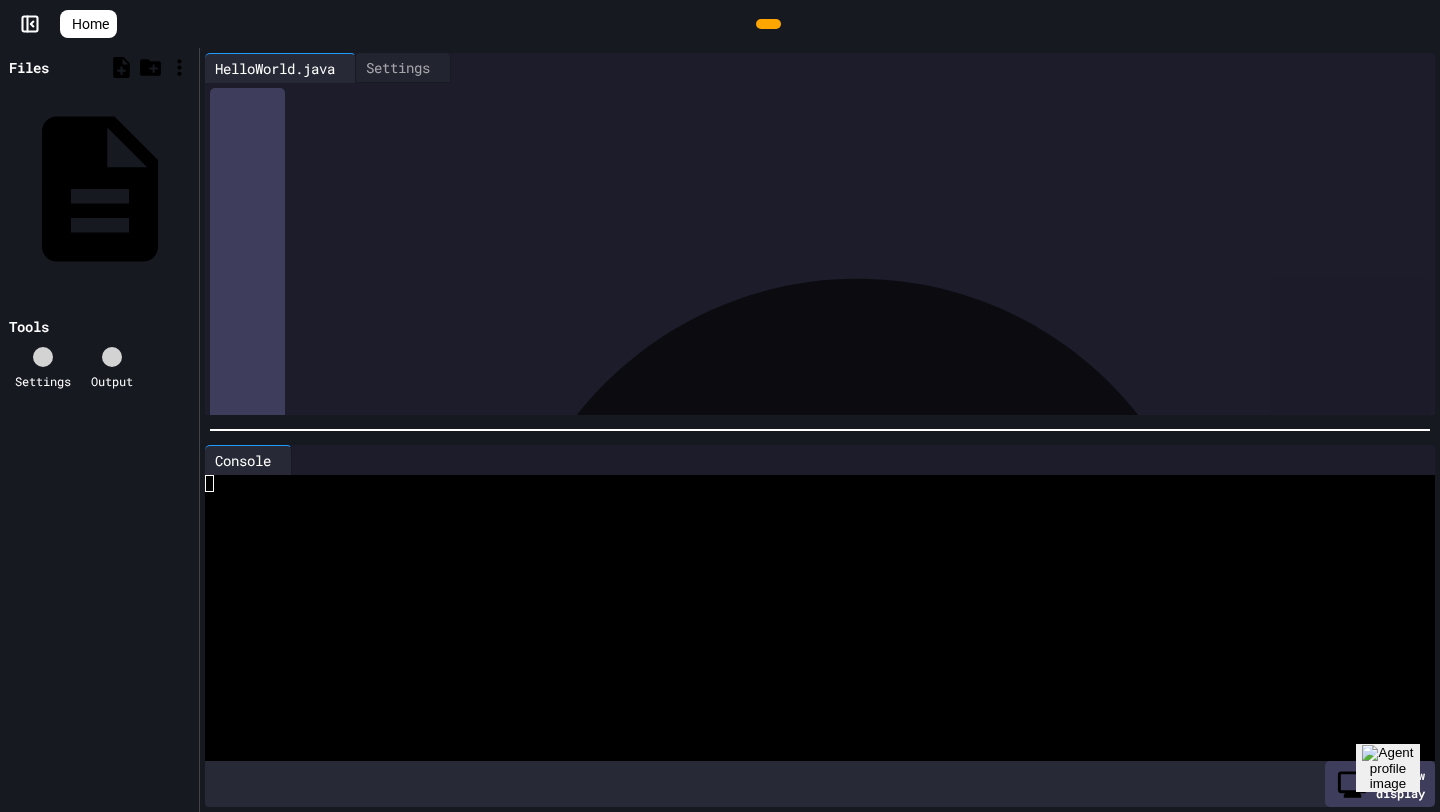 click on "Home" at bounding box center (90, 24) 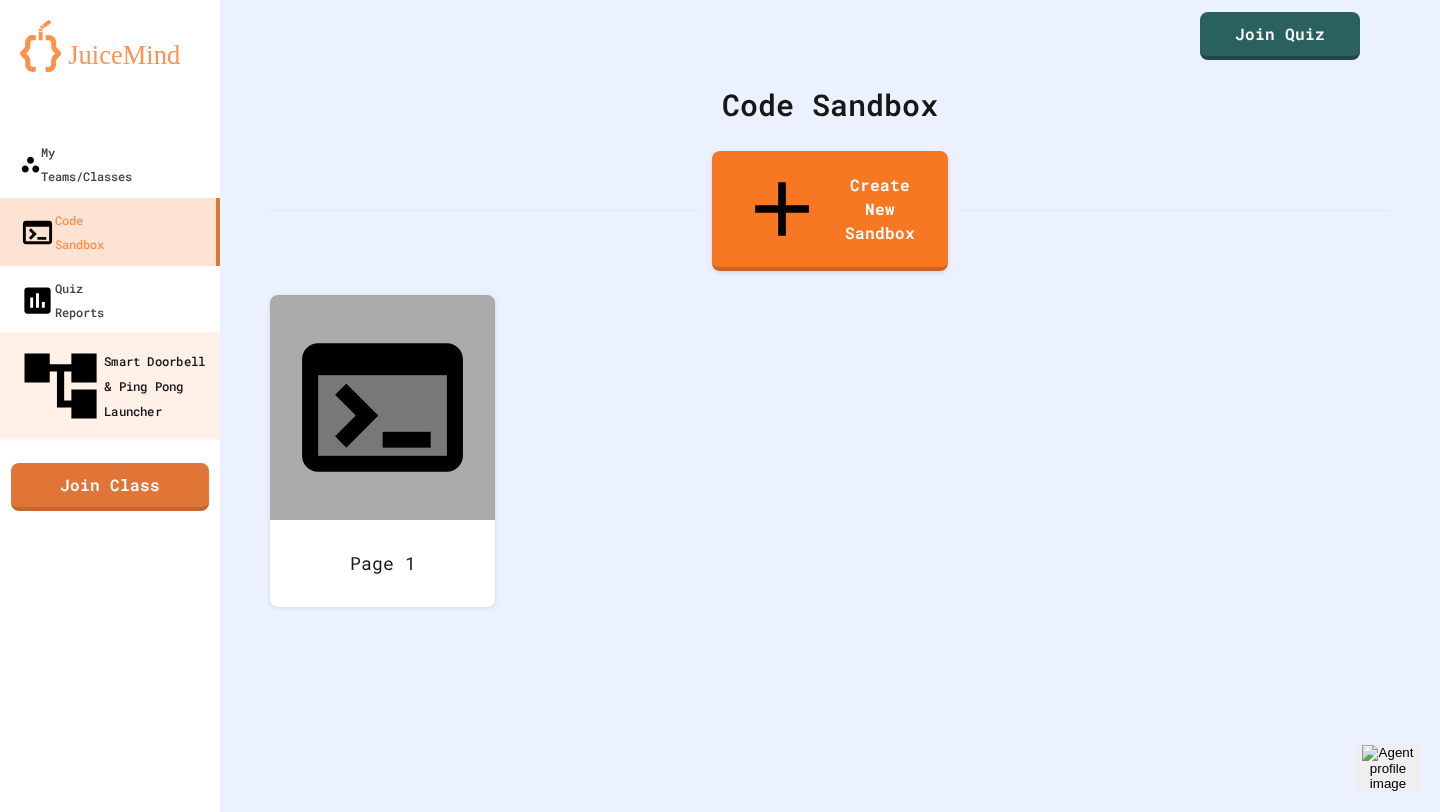 click on "Smart Doorbell & Ping Pong Launcher" at bounding box center (116, 386) 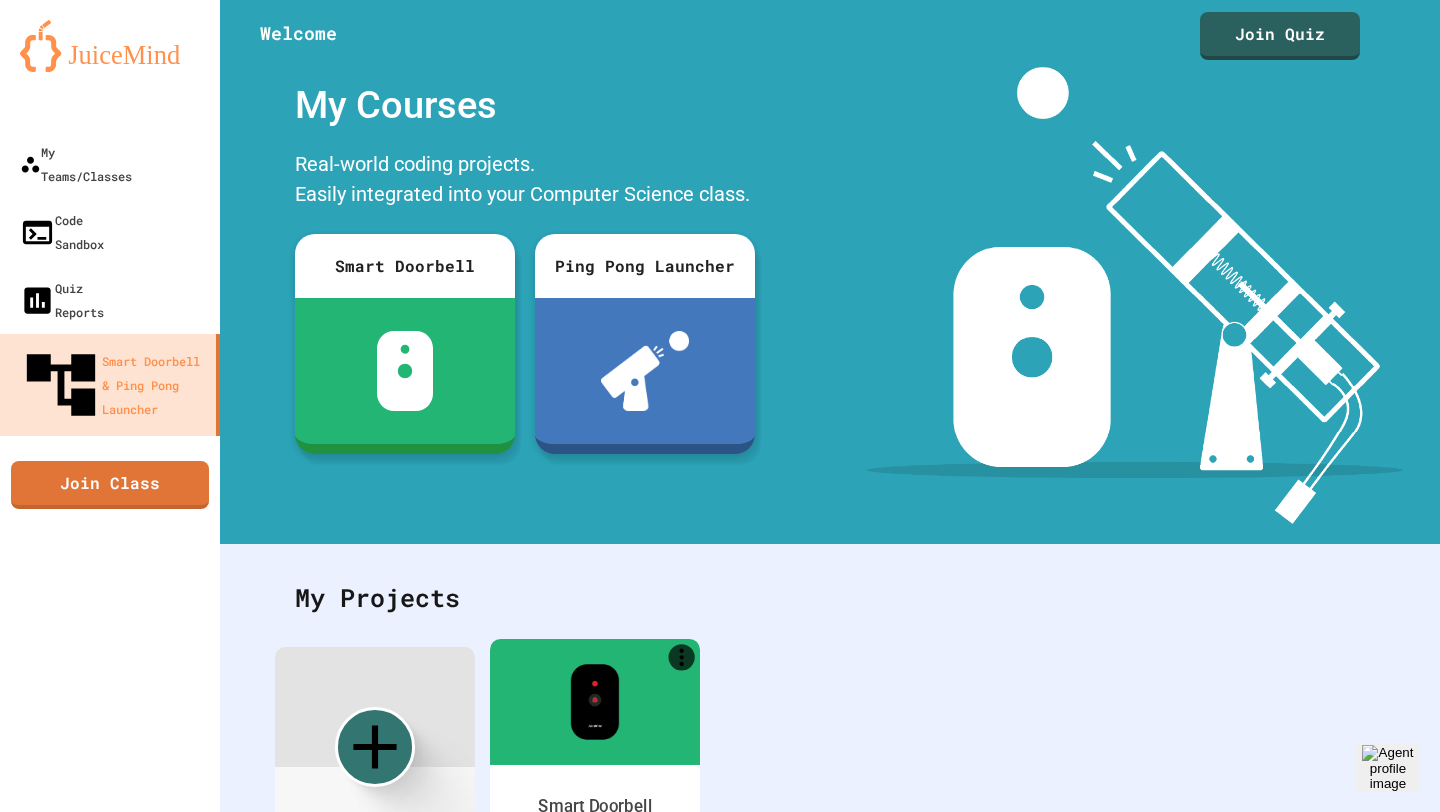 click at bounding box center [594, 702] 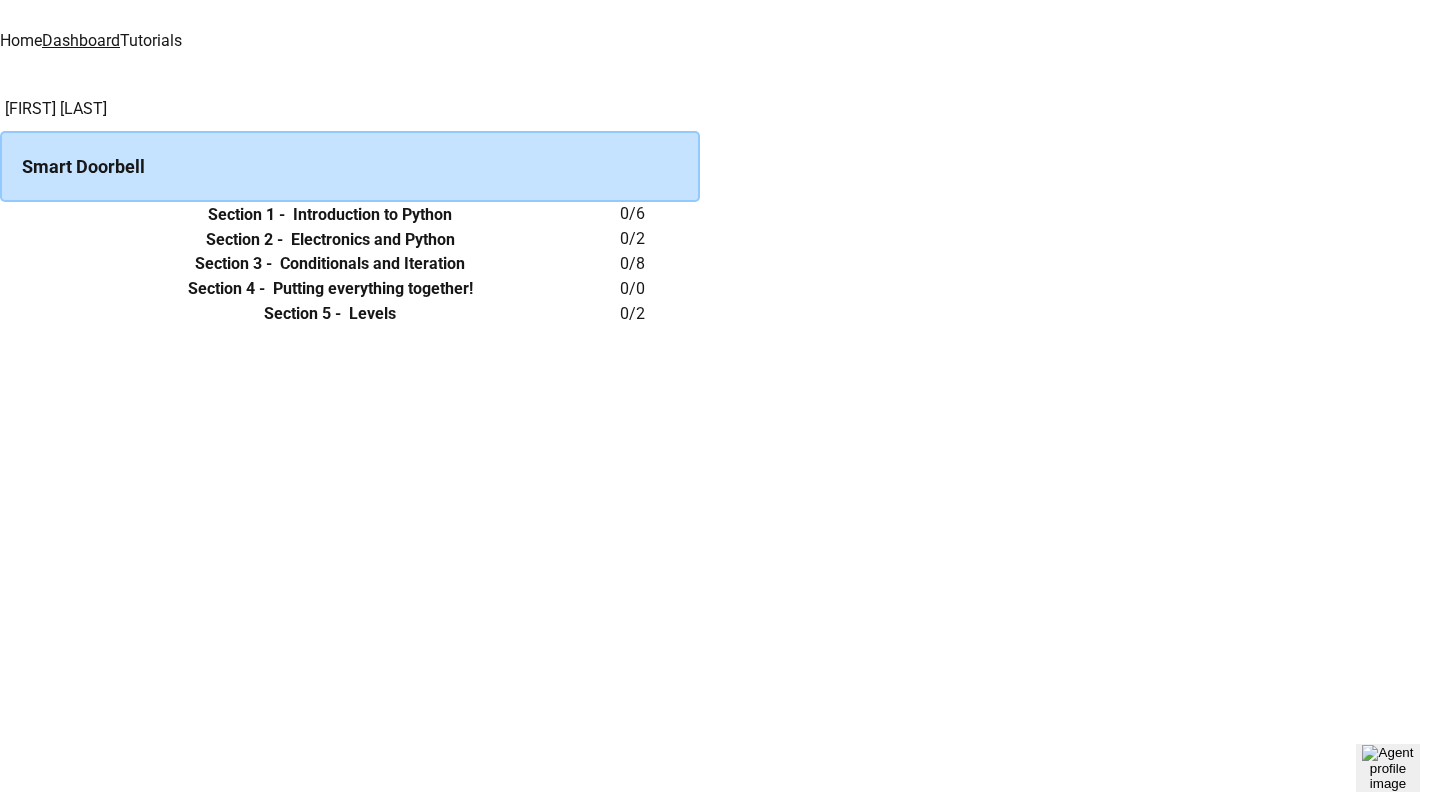 click 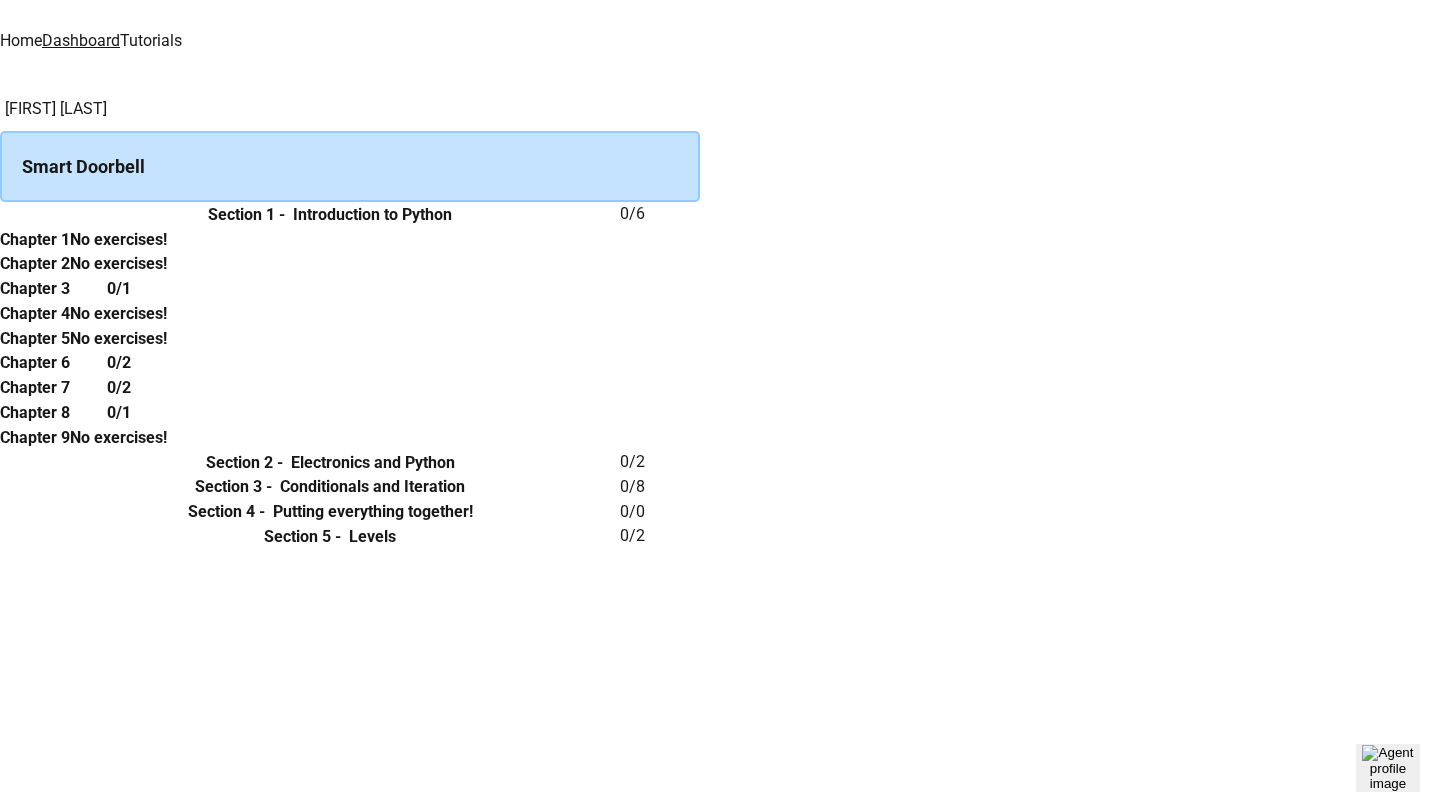 click on "Chapter 1" at bounding box center (35, 240) 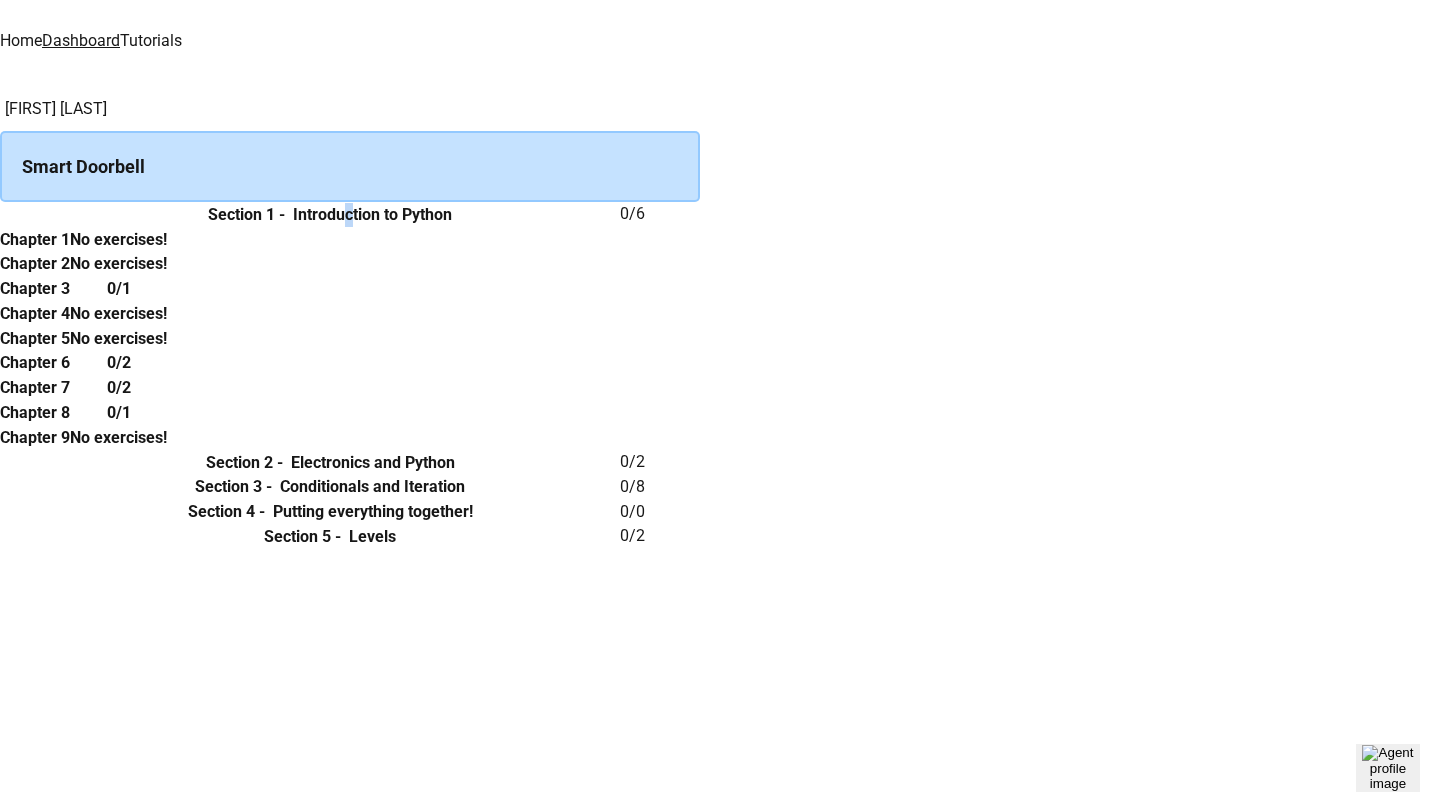 click on "Introduction to Python" at bounding box center [372, 215] 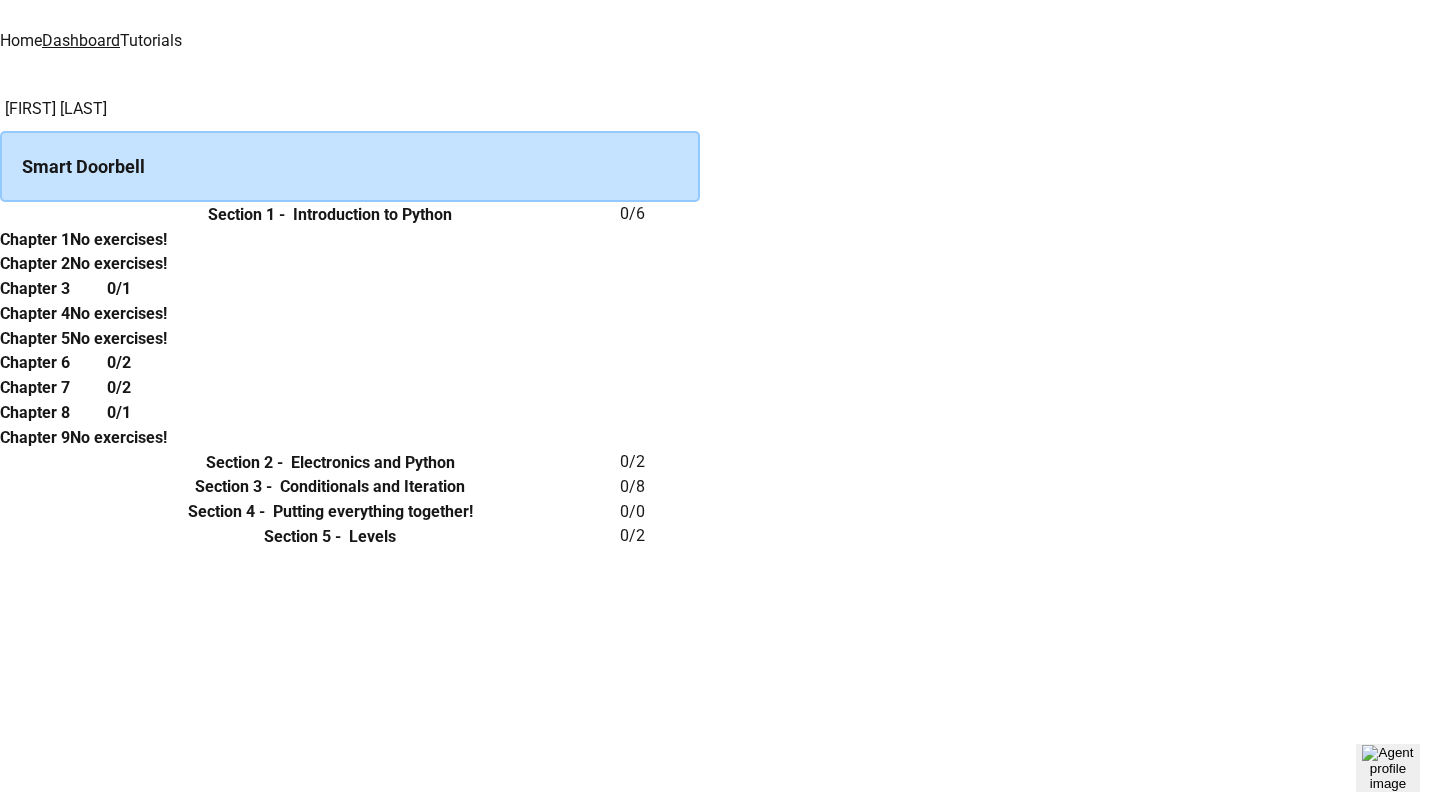 click on "Chapter 1" at bounding box center (35, 239) 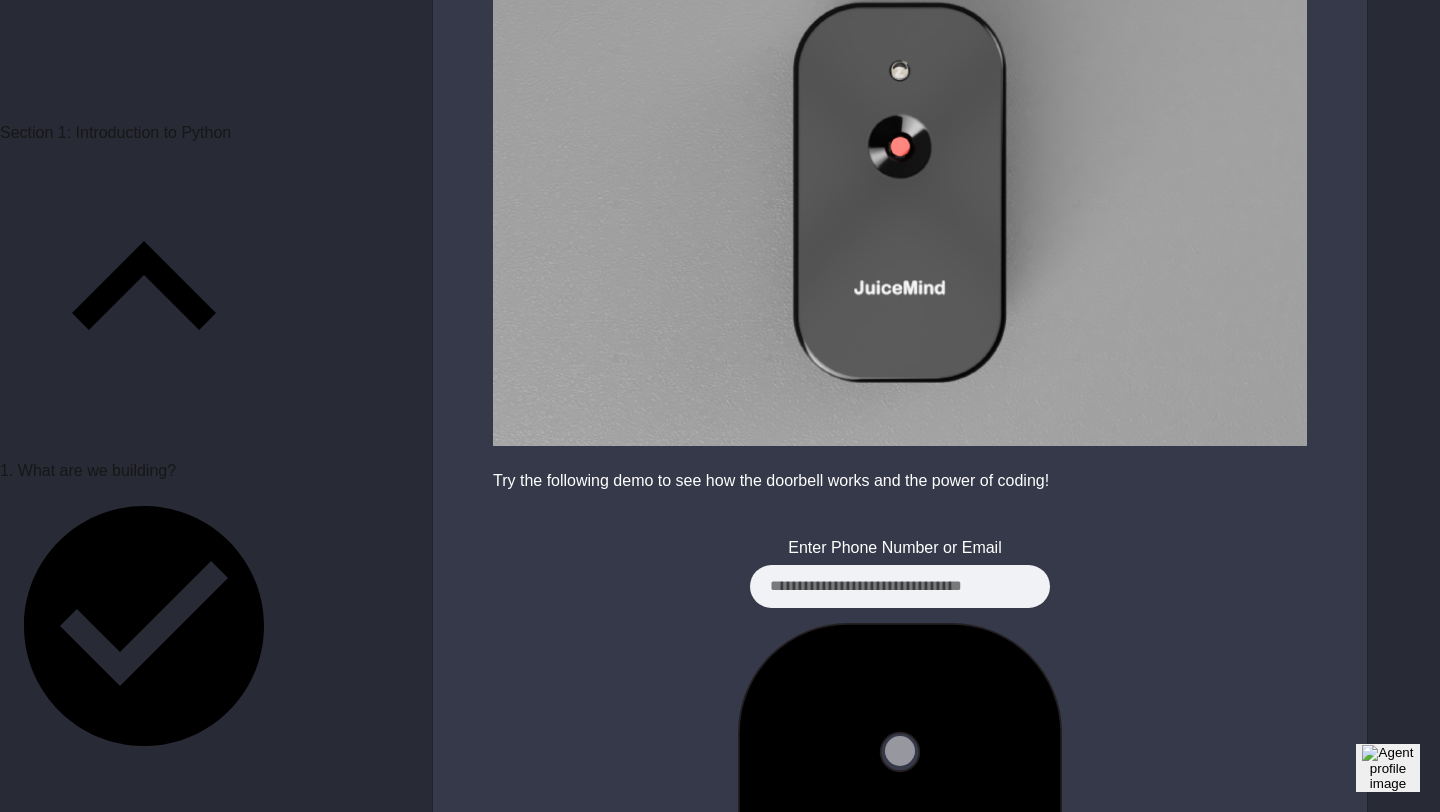 scroll, scrollTop: 1747, scrollLeft: 0, axis: vertical 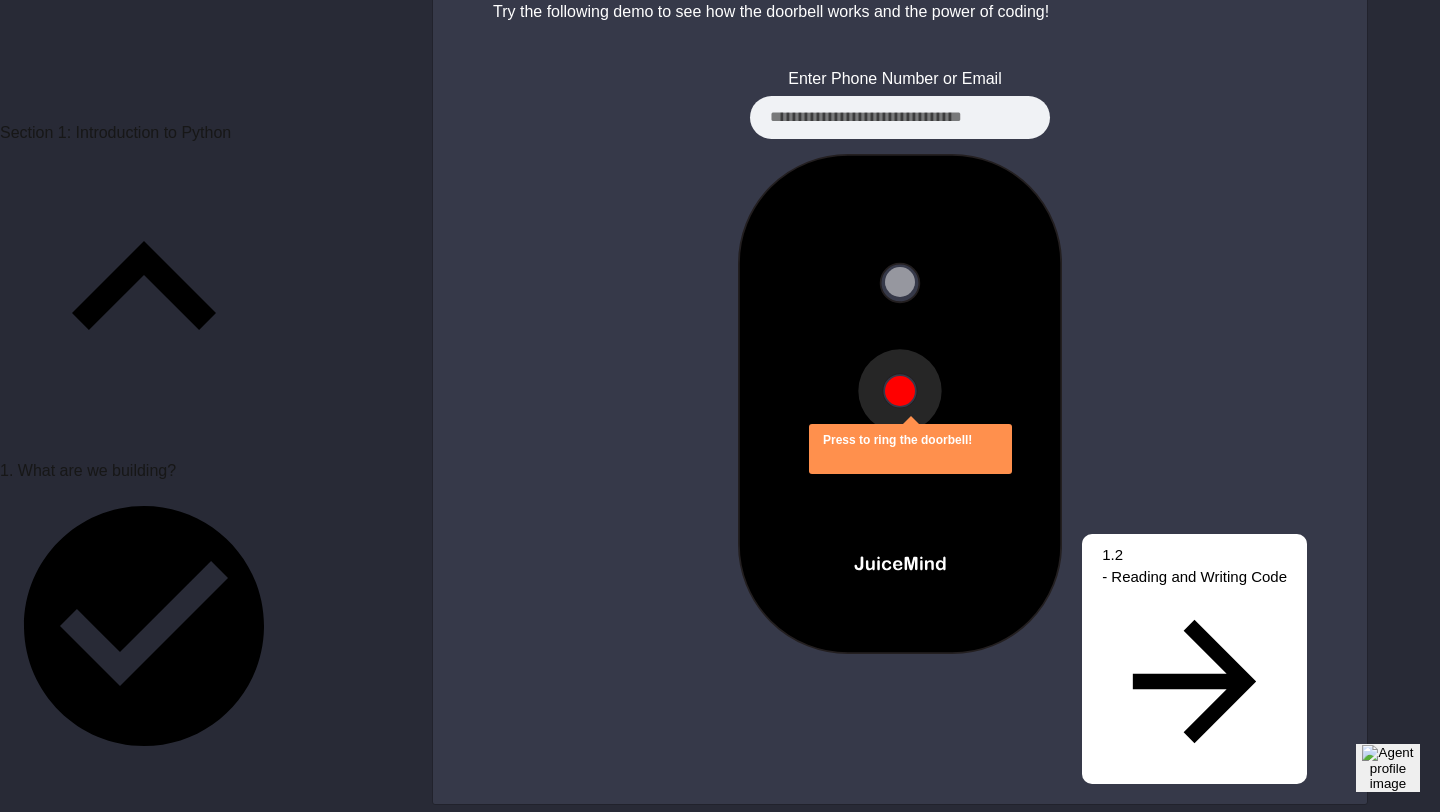 click at bounding box center [900, 391] 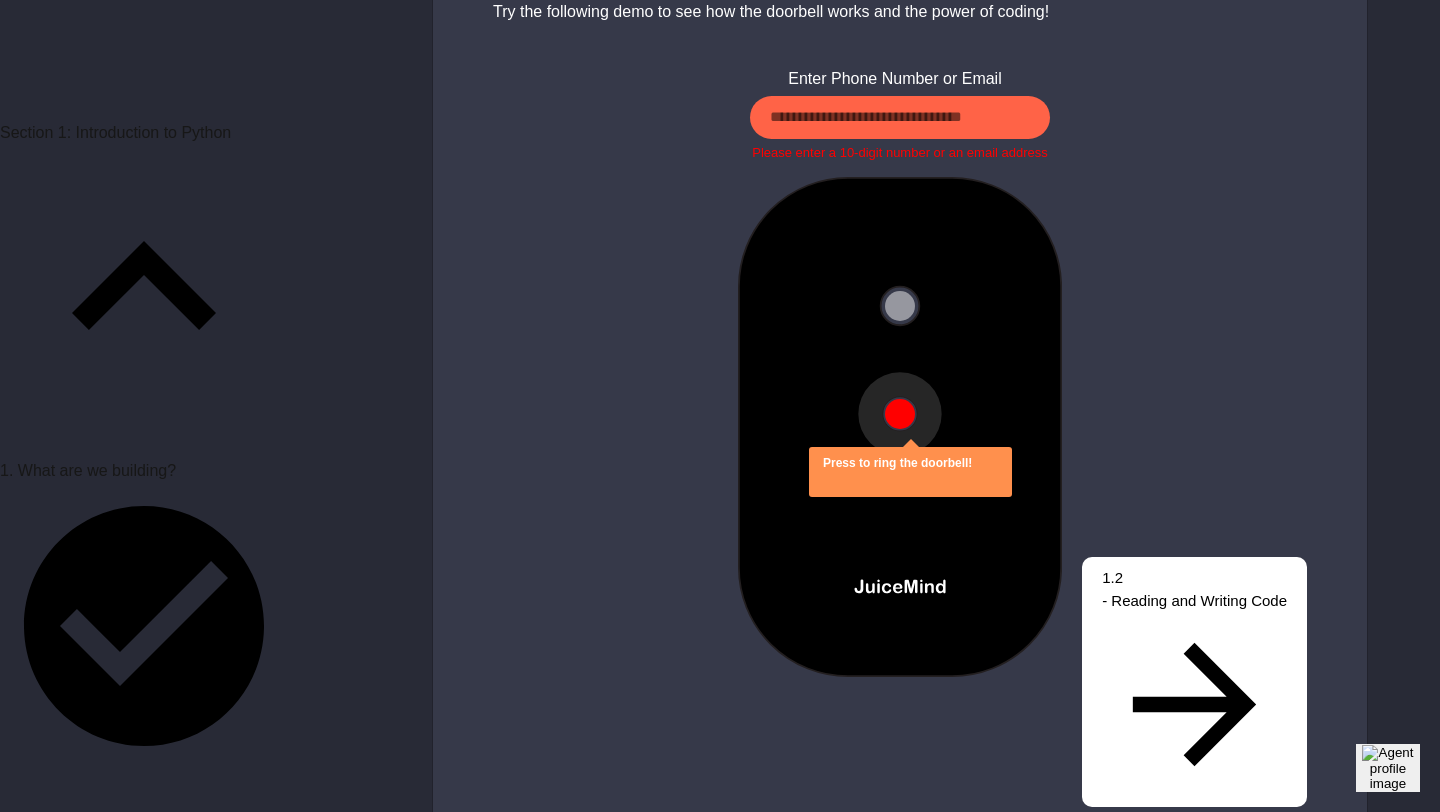 click at bounding box center (900, 117) 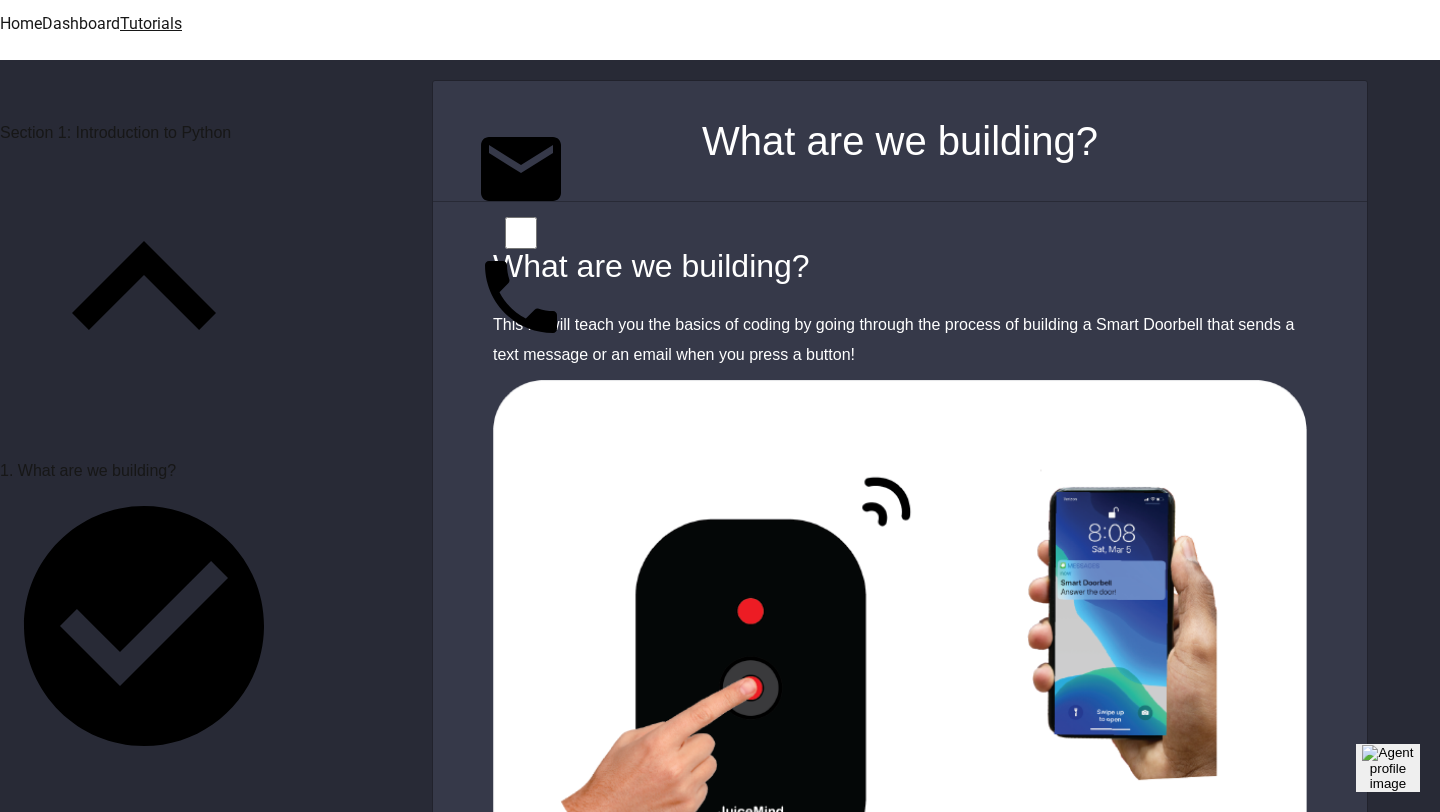 scroll, scrollTop: 0, scrollLeft: 0, axis: both 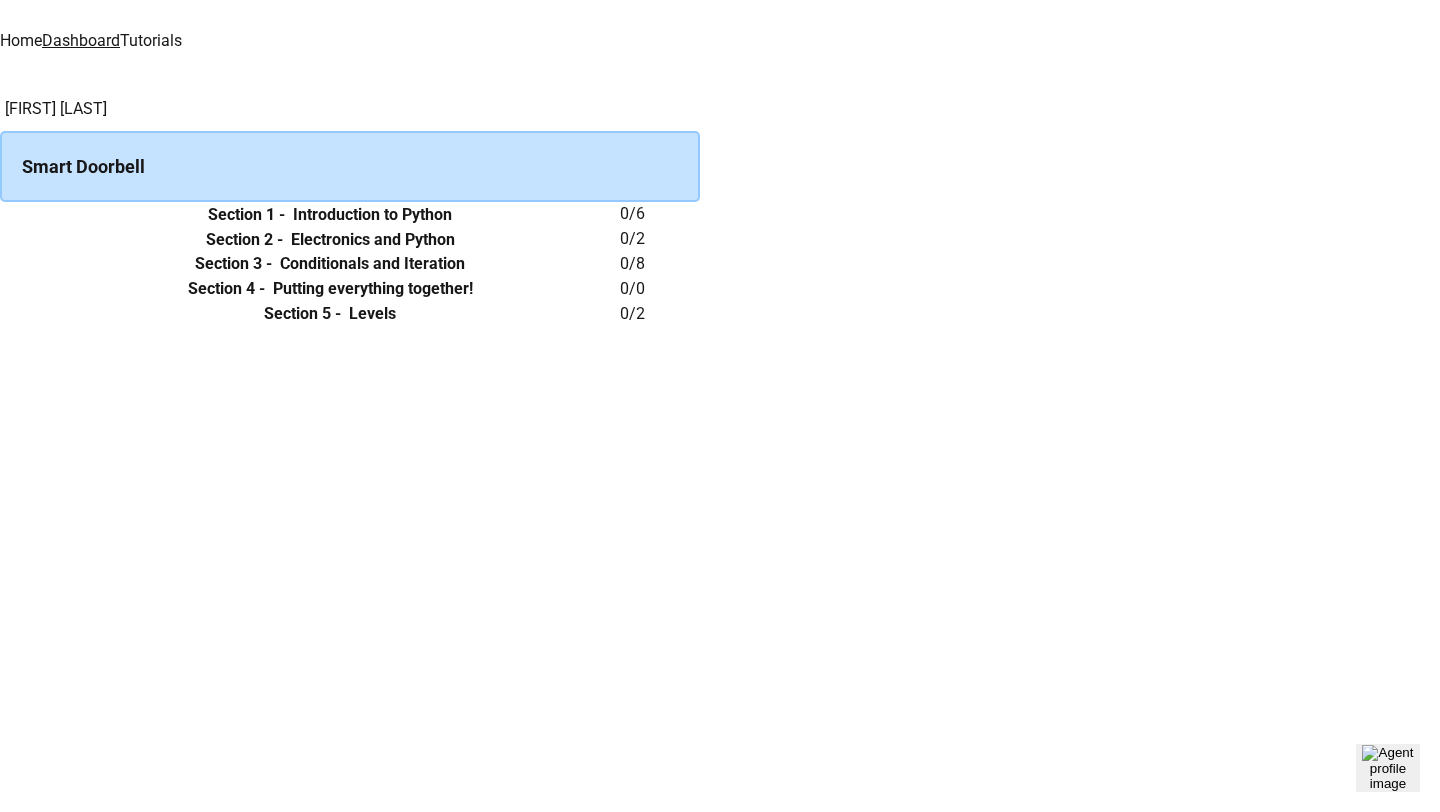 click at bounding box center (20, 214) 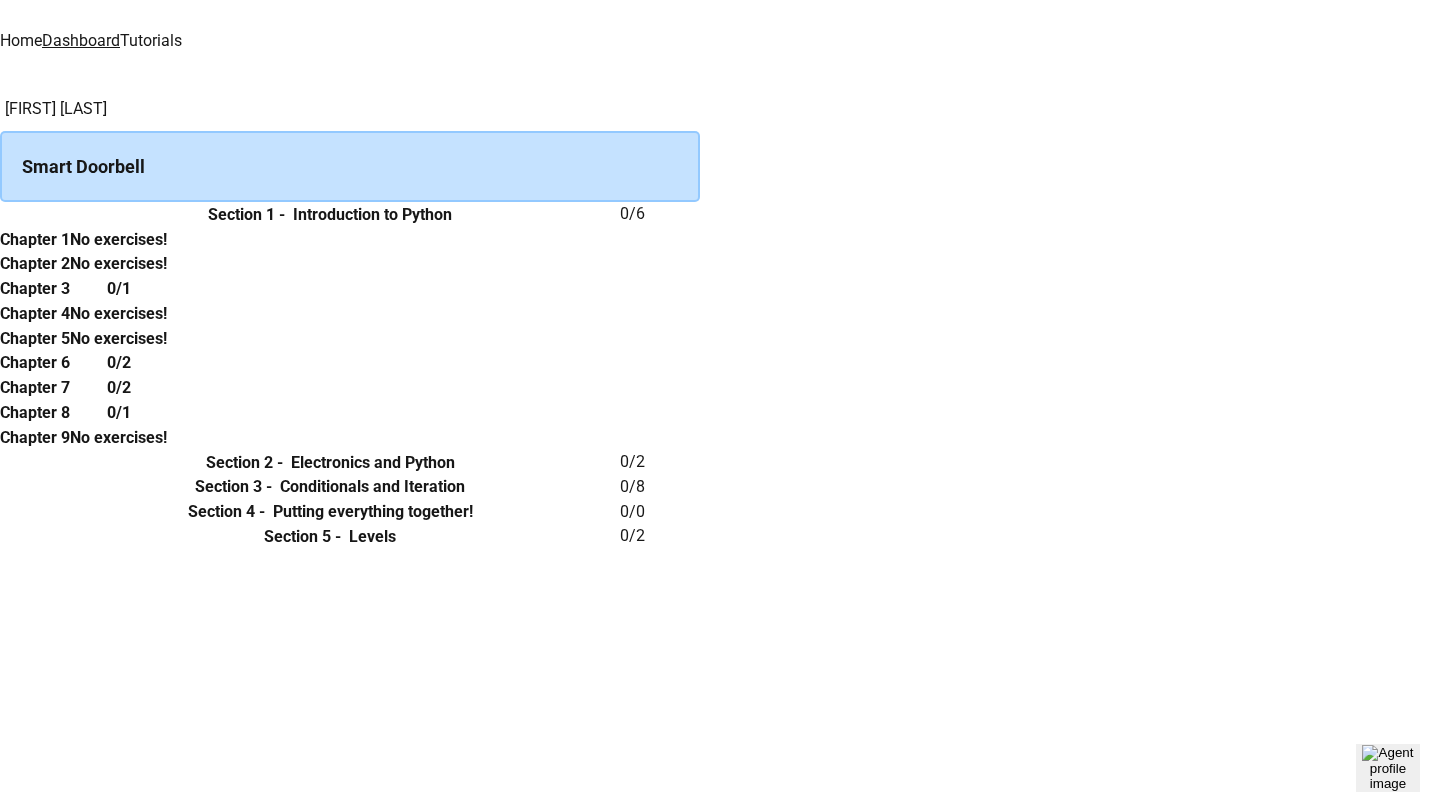click on "Home" at bounding box center (21, 40) 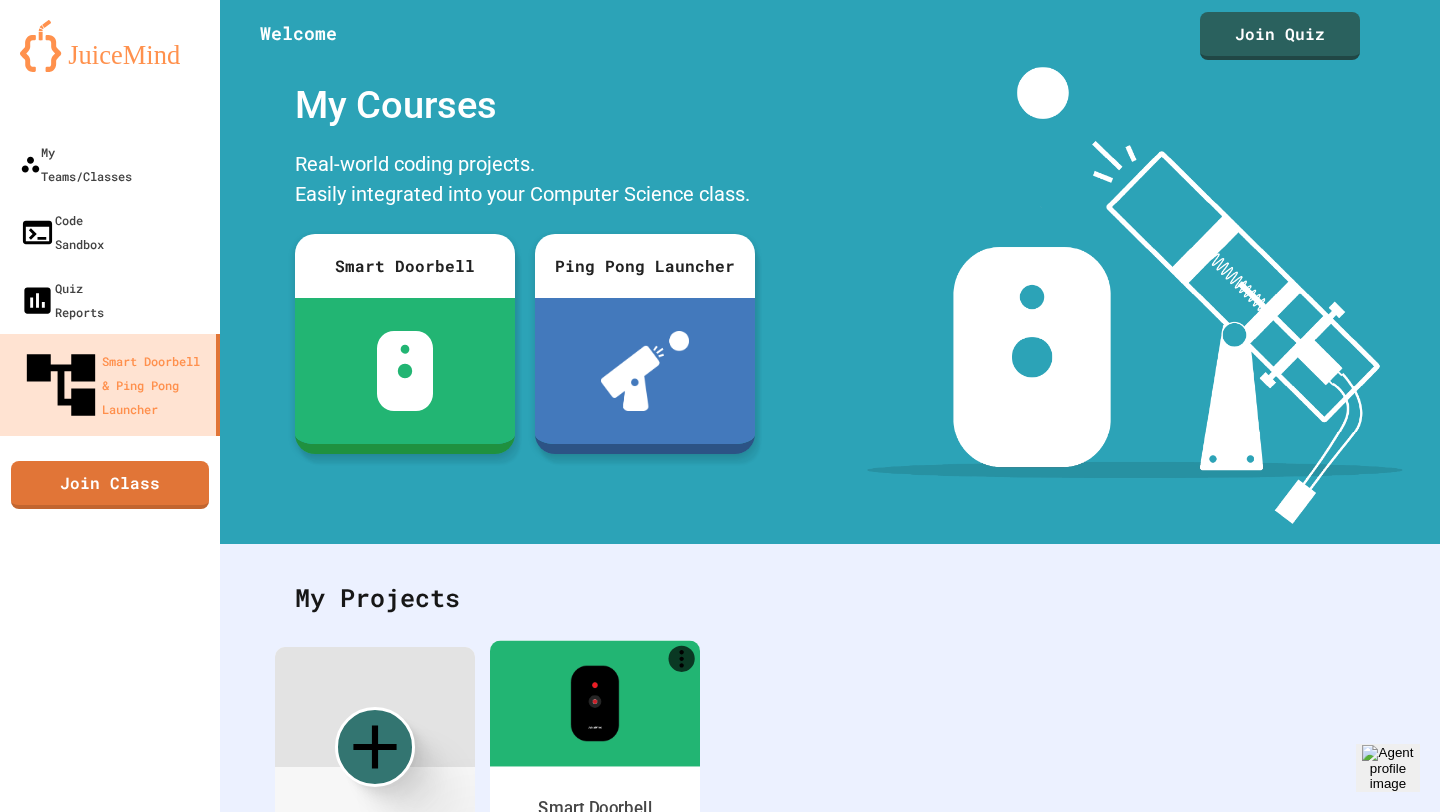click at bounding box center (595, 703) 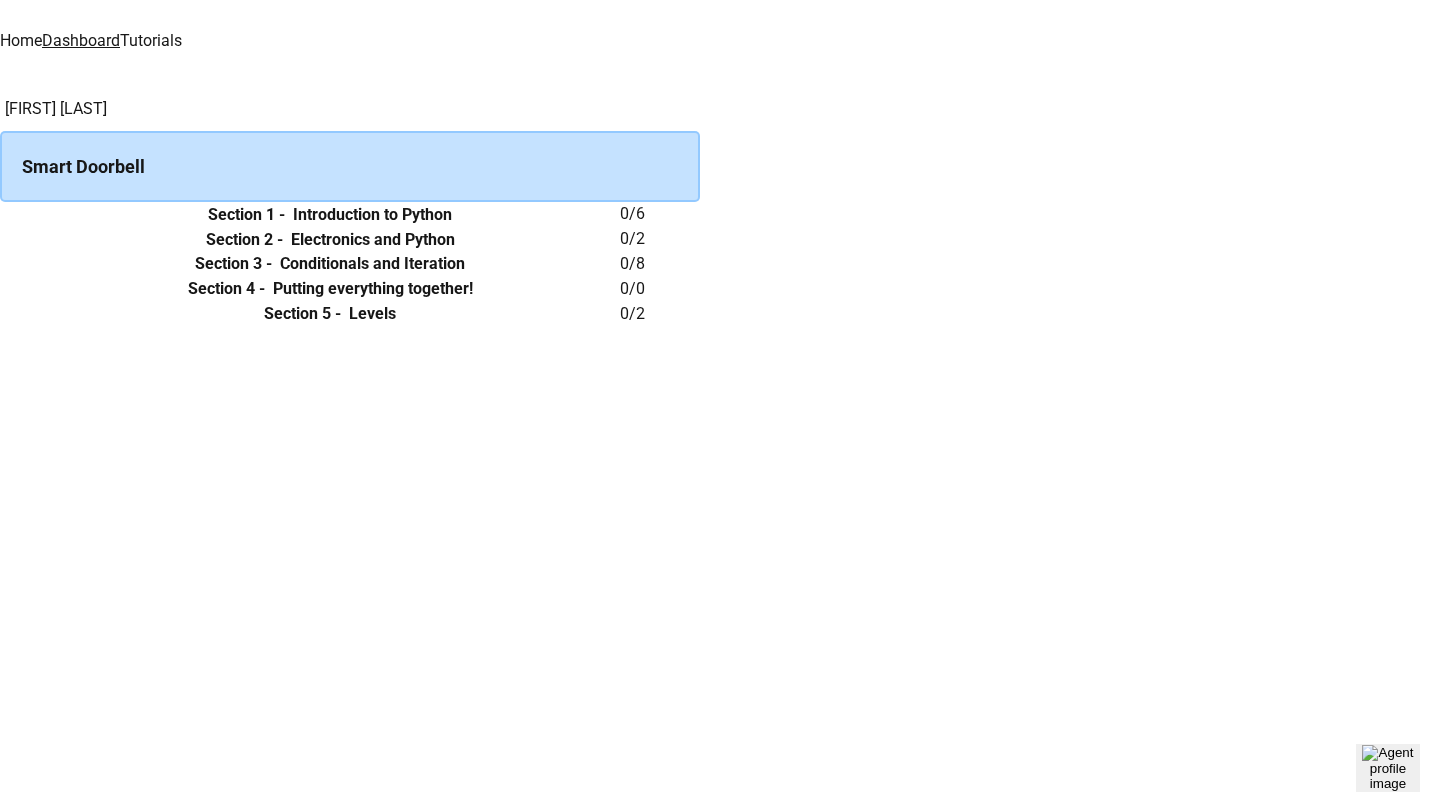 click on "0 / 6" at bounding box center (660, 214) 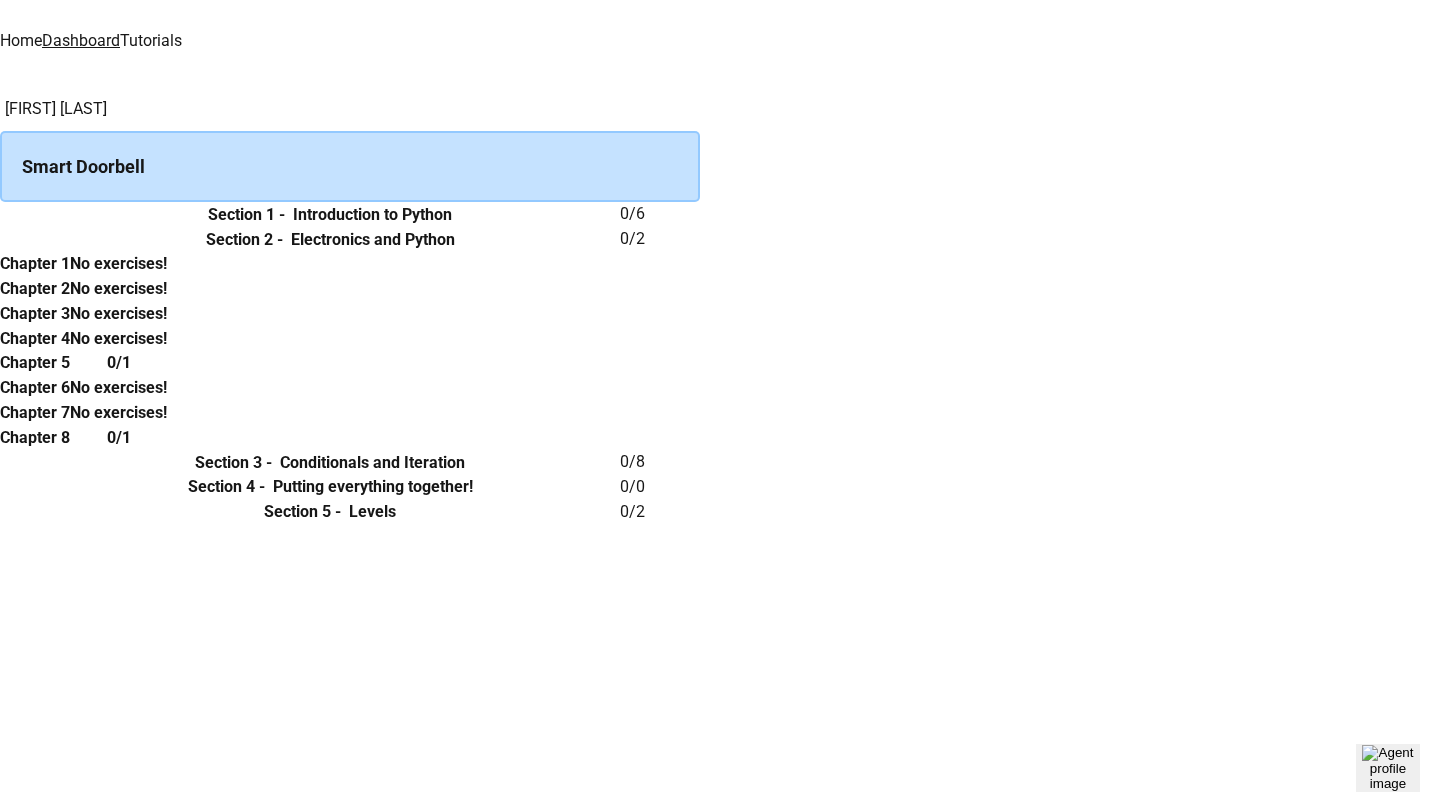 click on "Chapter 1" at bounding box center [35, 264] 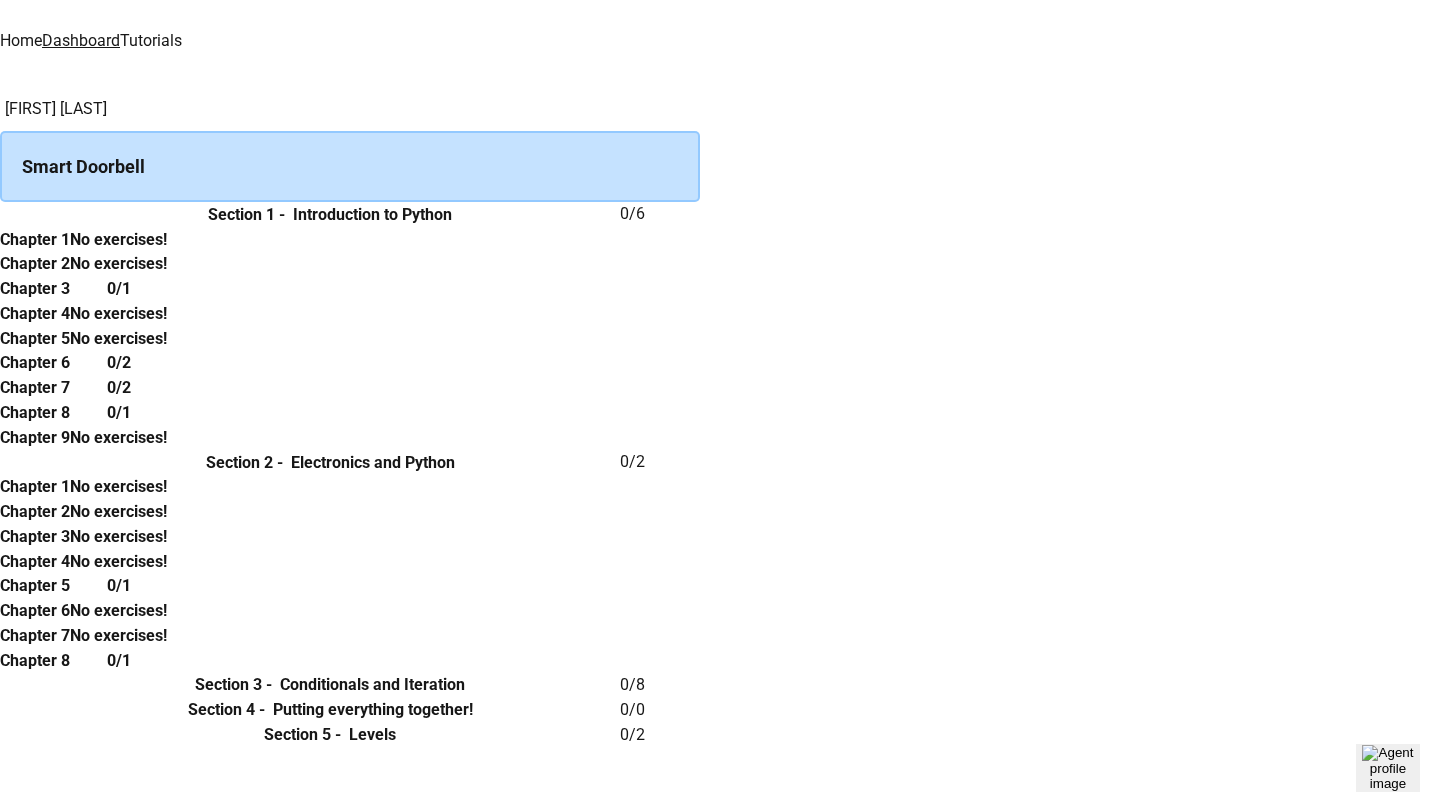 scroll, scrollTop: 0, scrollLeft: 0, axis: both 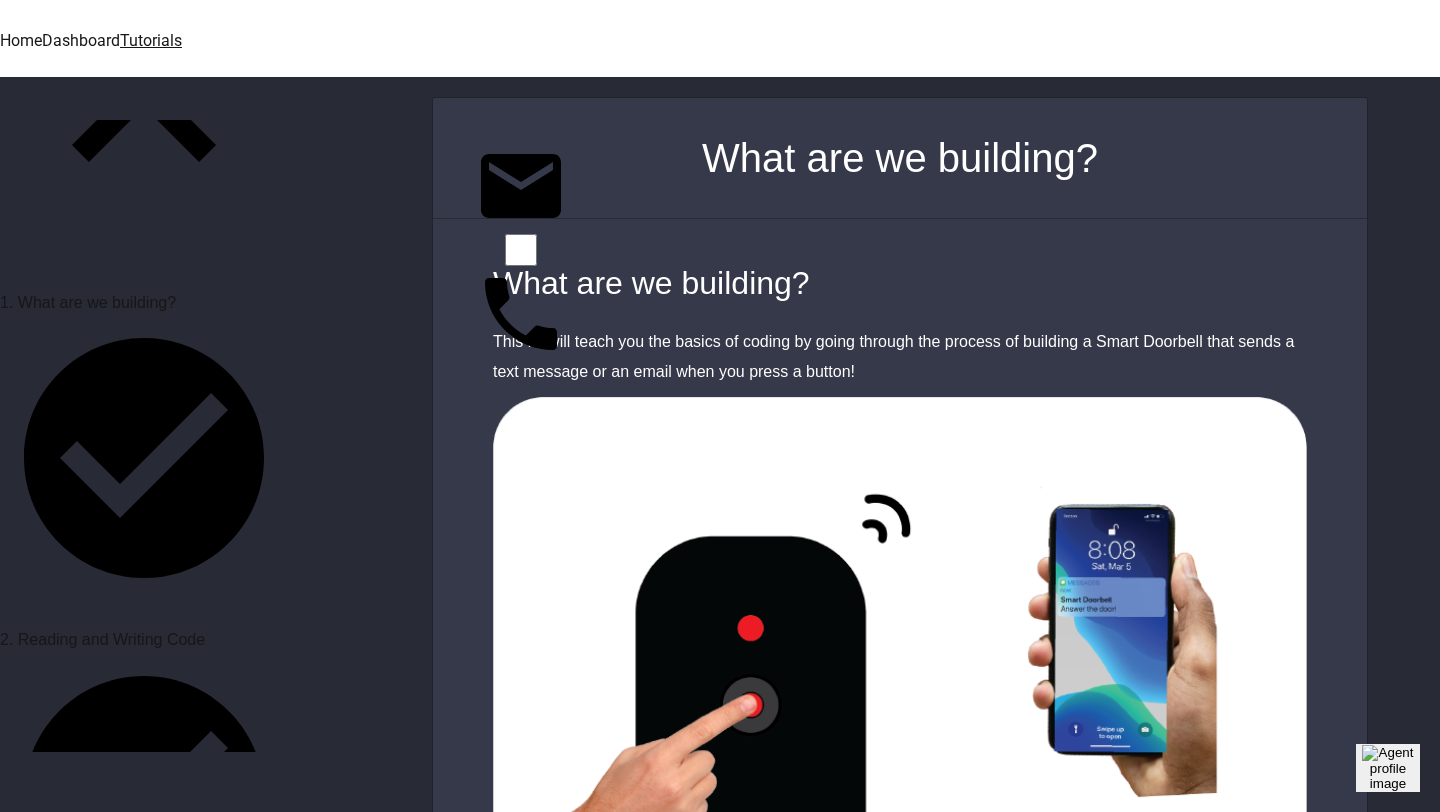 click on "Dashboard" at bounding box center [81, 40] 